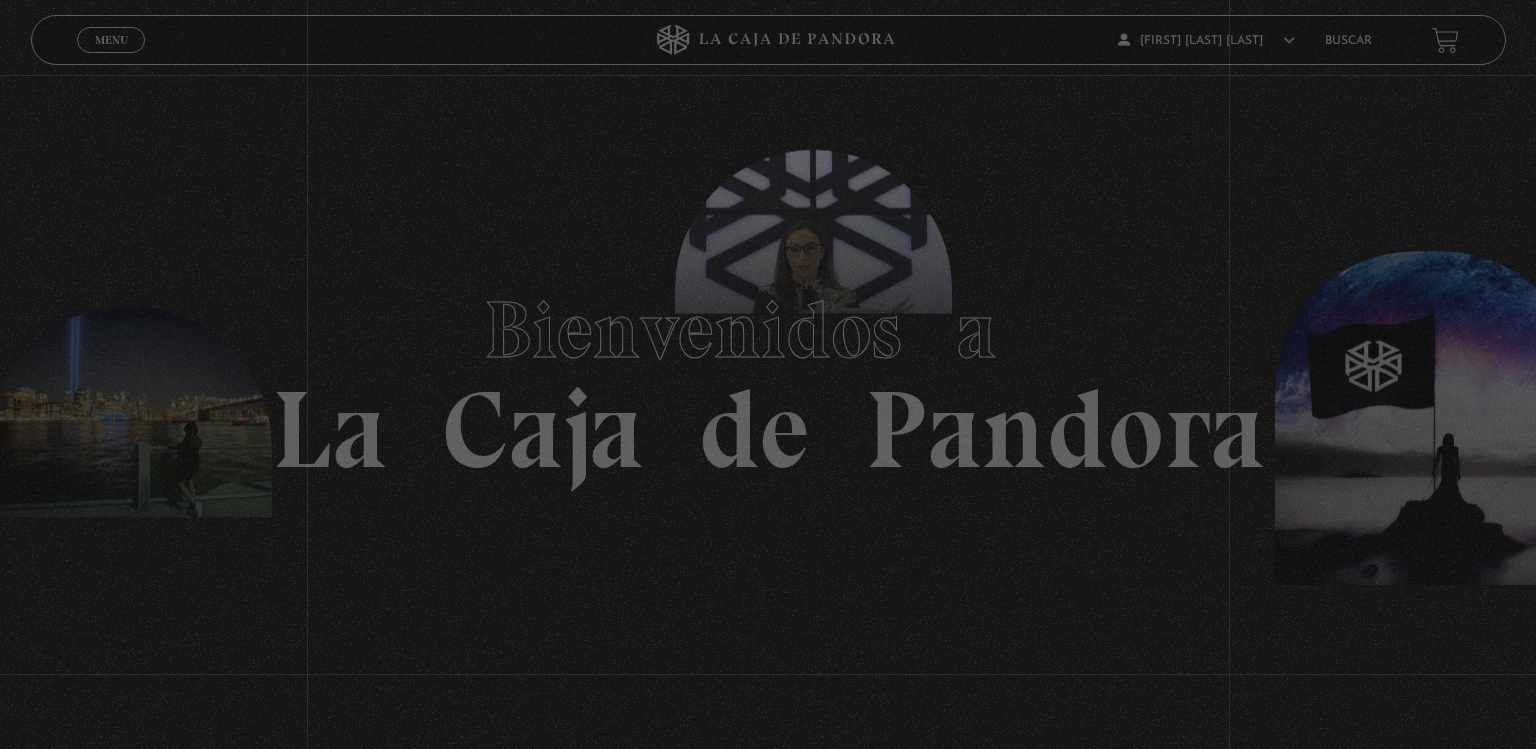 scroll, scrollTop: 0, scrollLeft: 0, axis: both 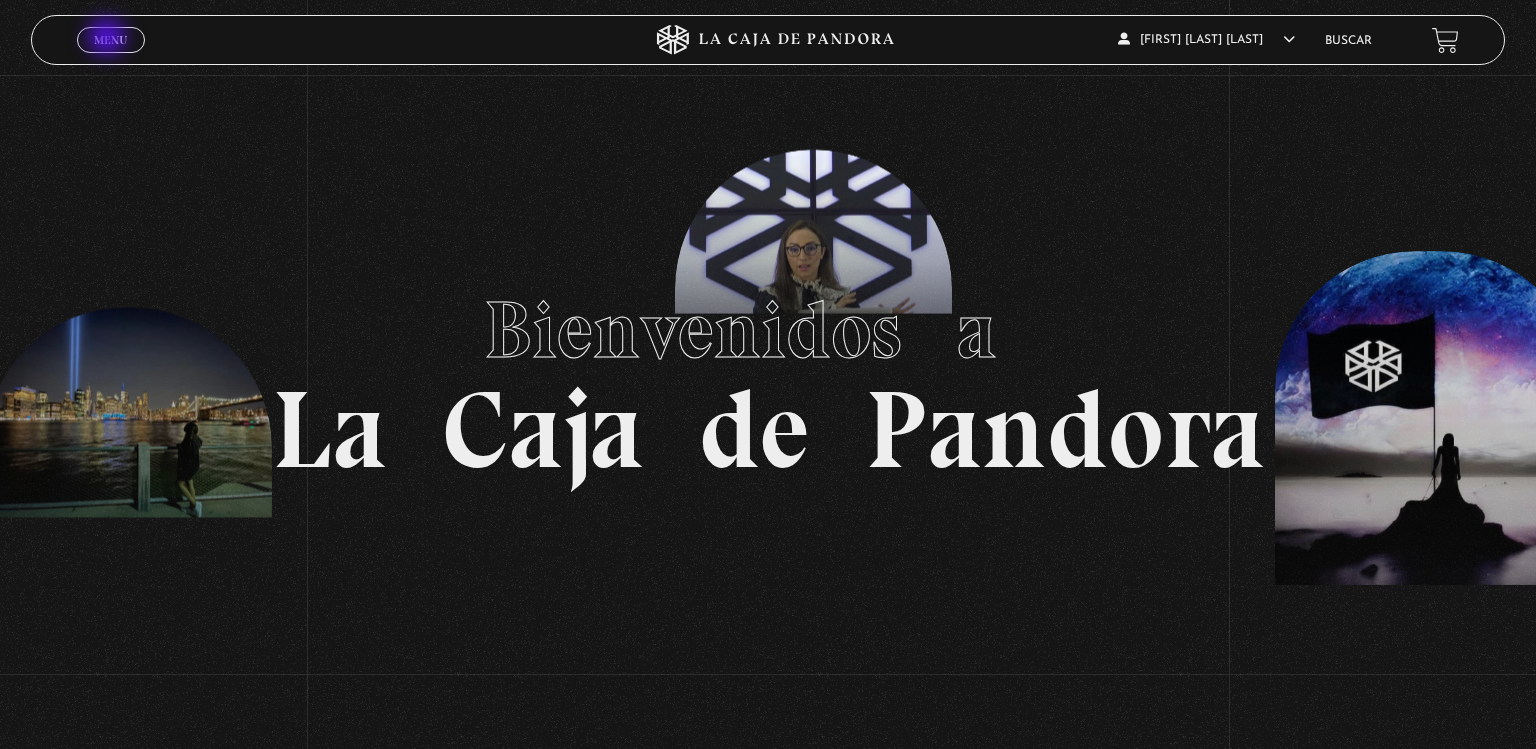 click on "Menu" at bounding box center [110, 40] 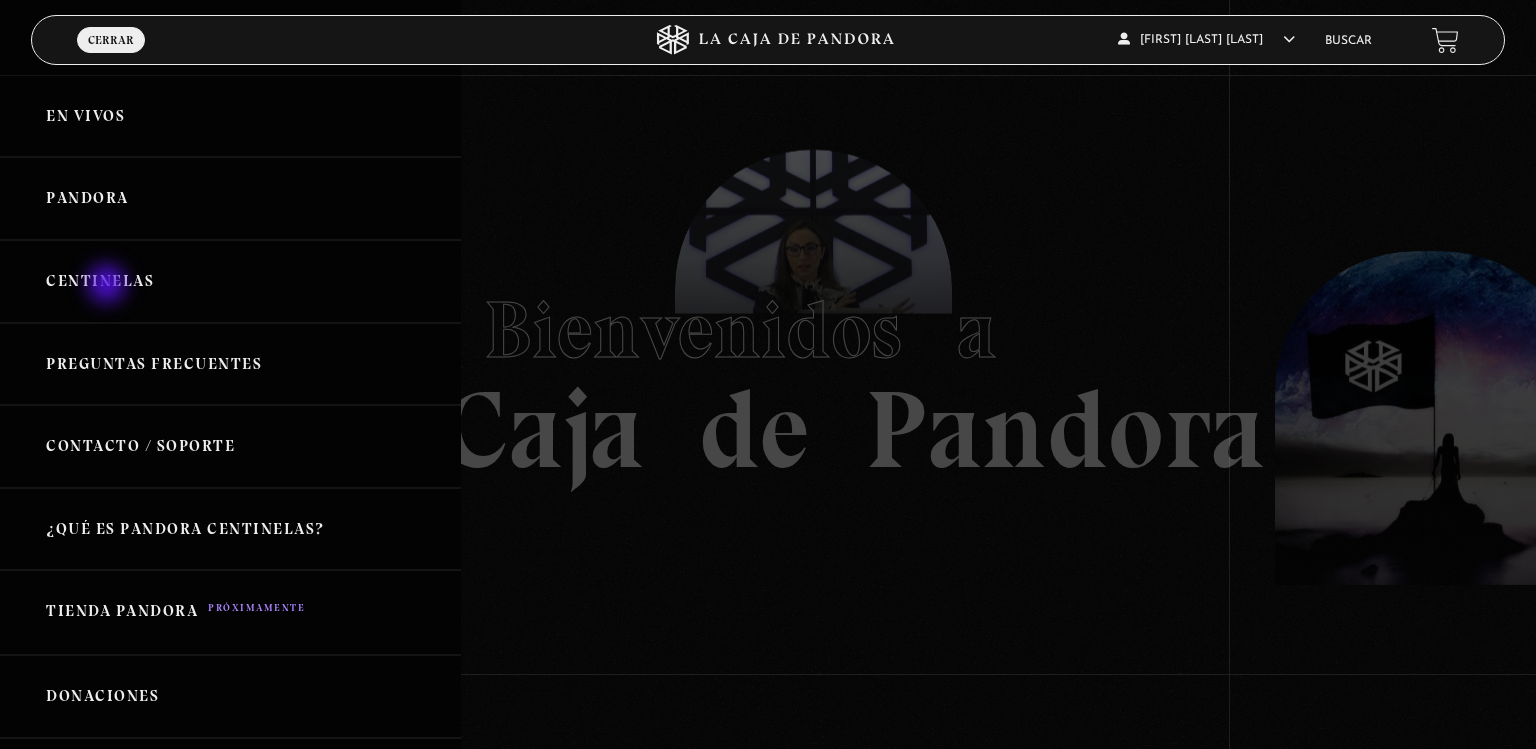 click on "Centinelas" at bounding box center [230, 281] 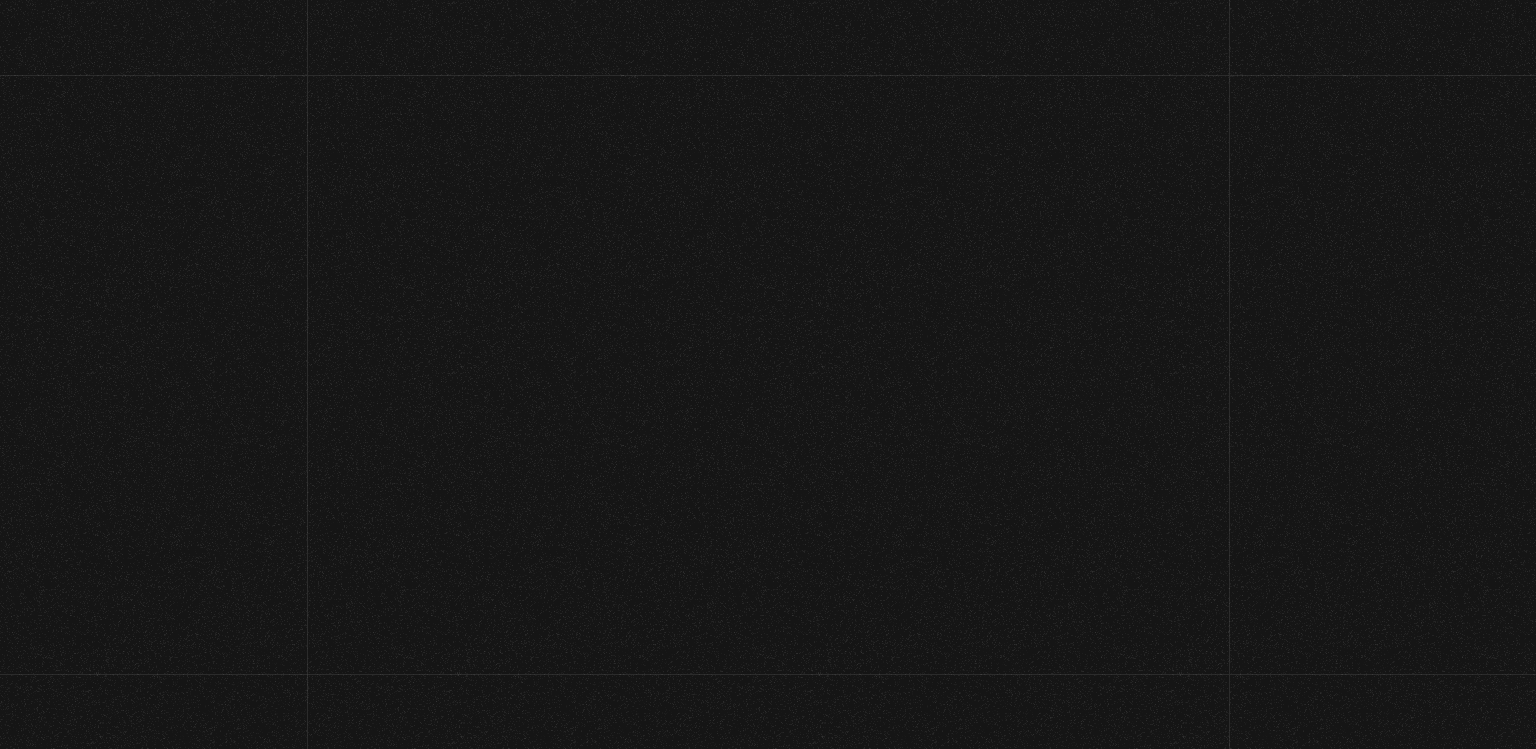 scroll, scrollTop: 0, scrollLeft: 0, axis: both 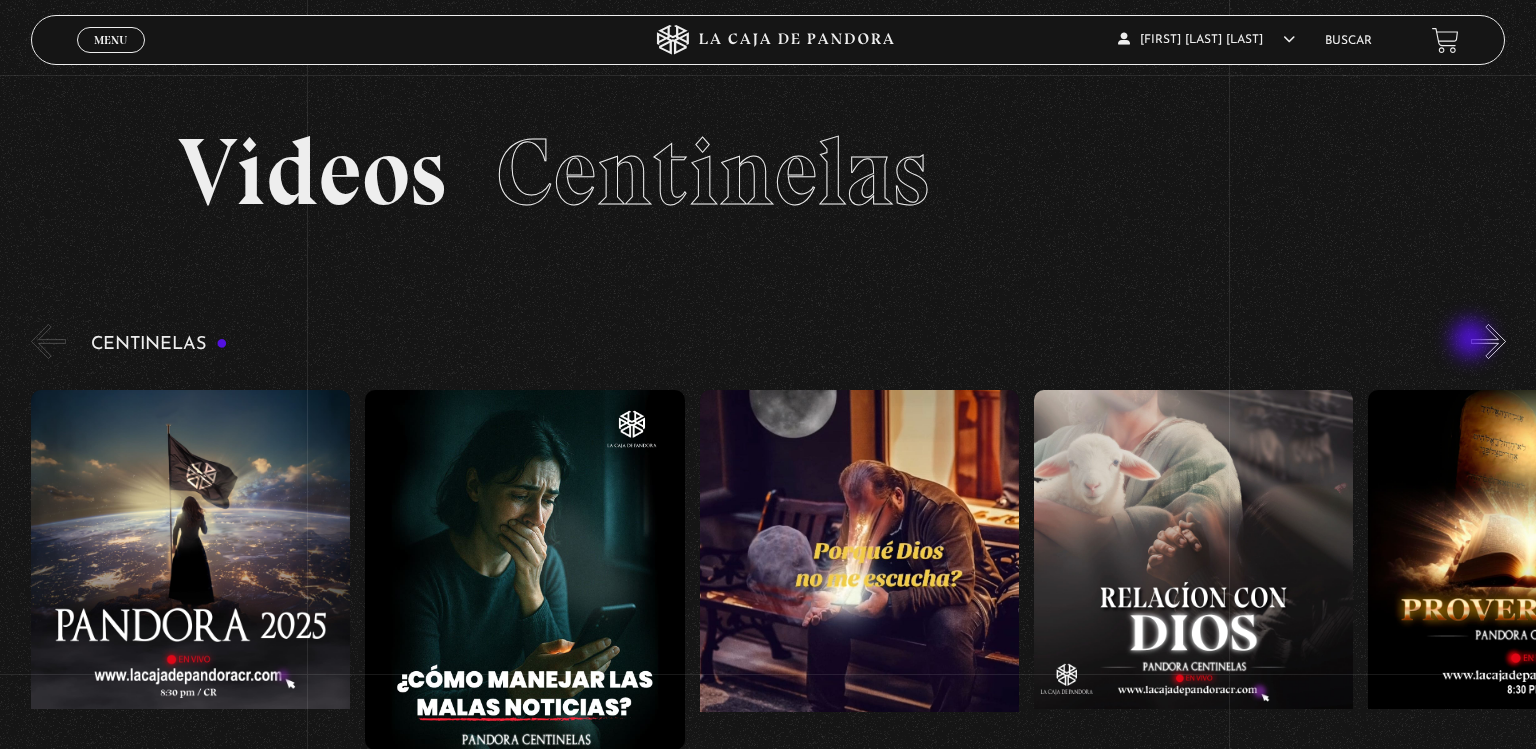 click on "»" at bounding box center [1488, 341] 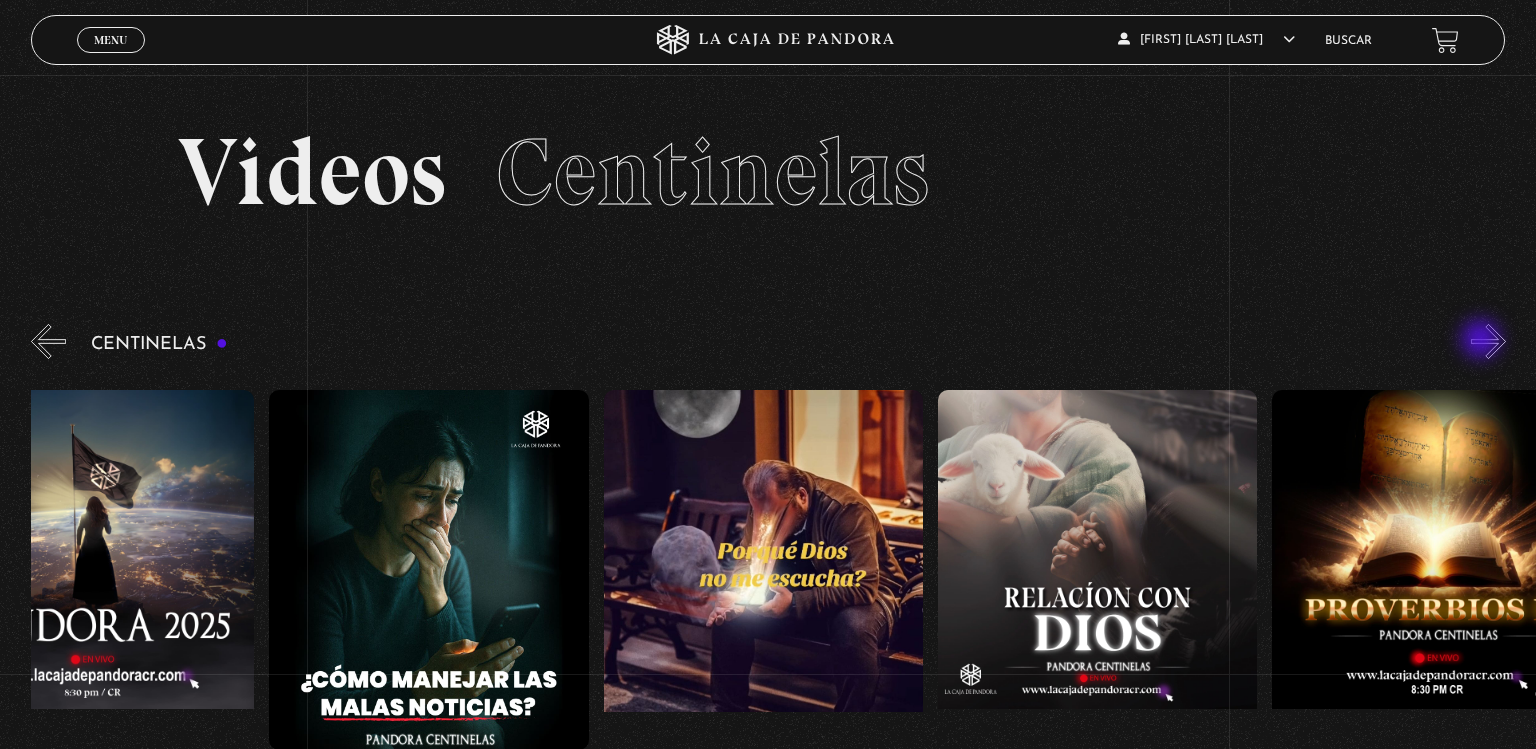 click on "»" at bounding box center [1488, 341] 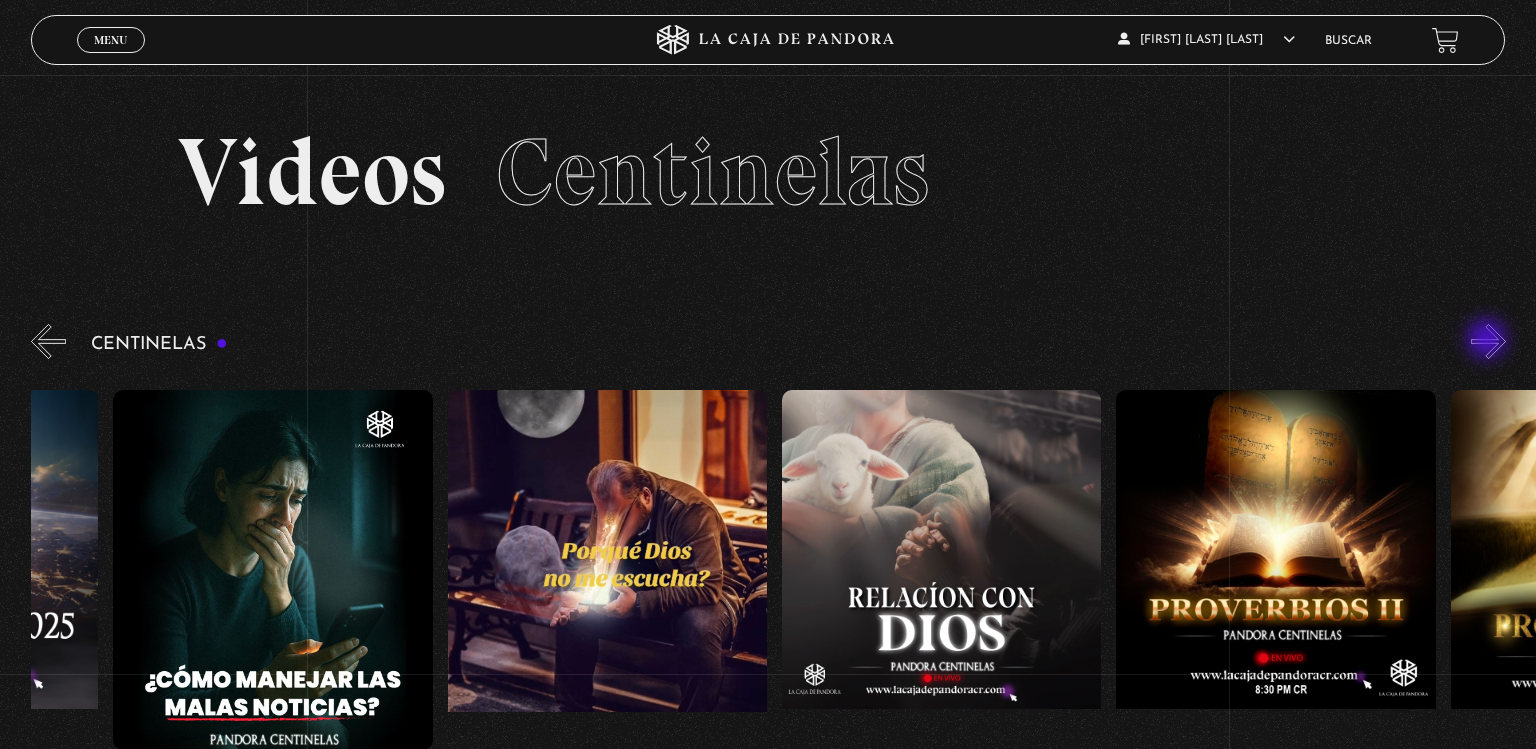 click on "»" at bounding box center [1488, 341] 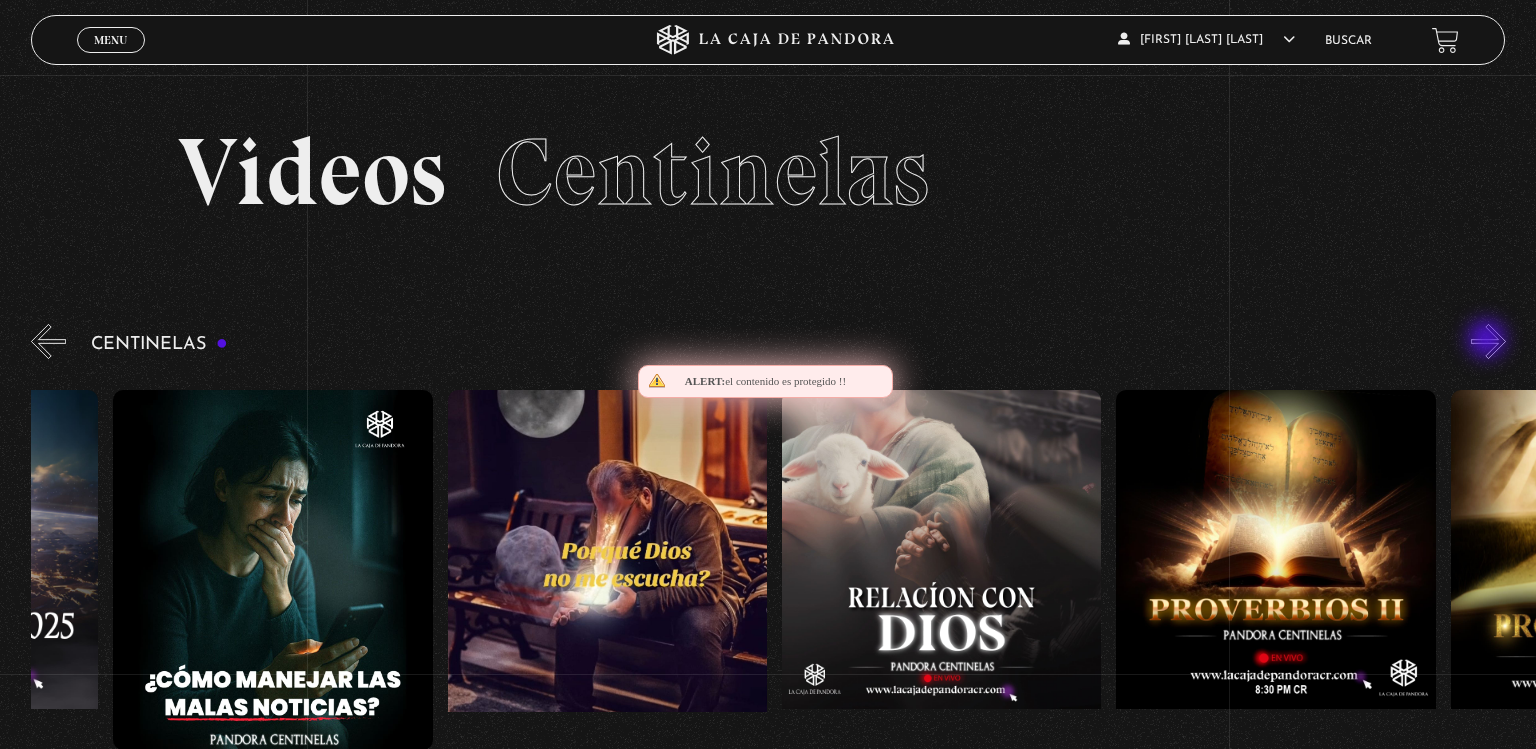 click on "»" at bounding box center (1488, 341) 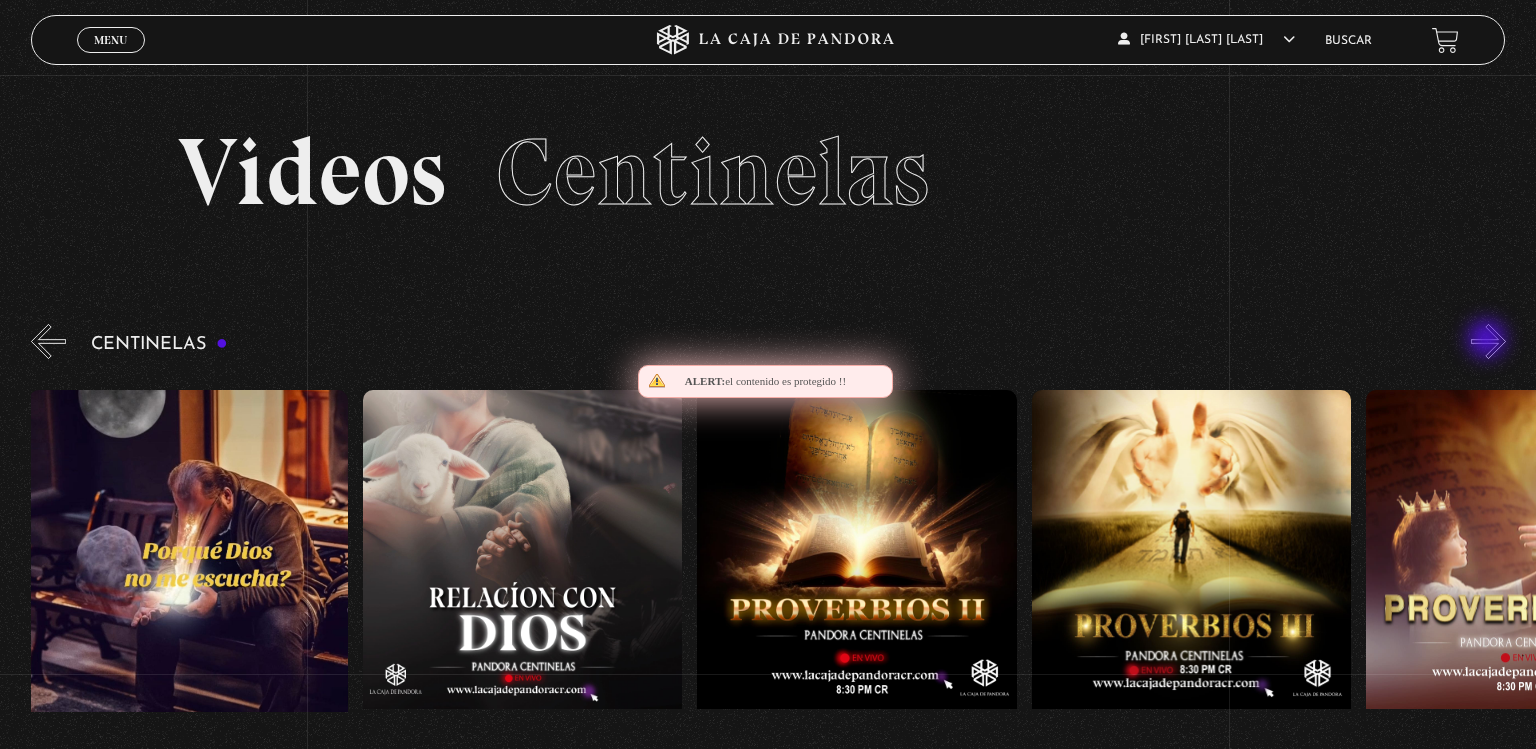 click on "»" at bounding box center [1488, 341] 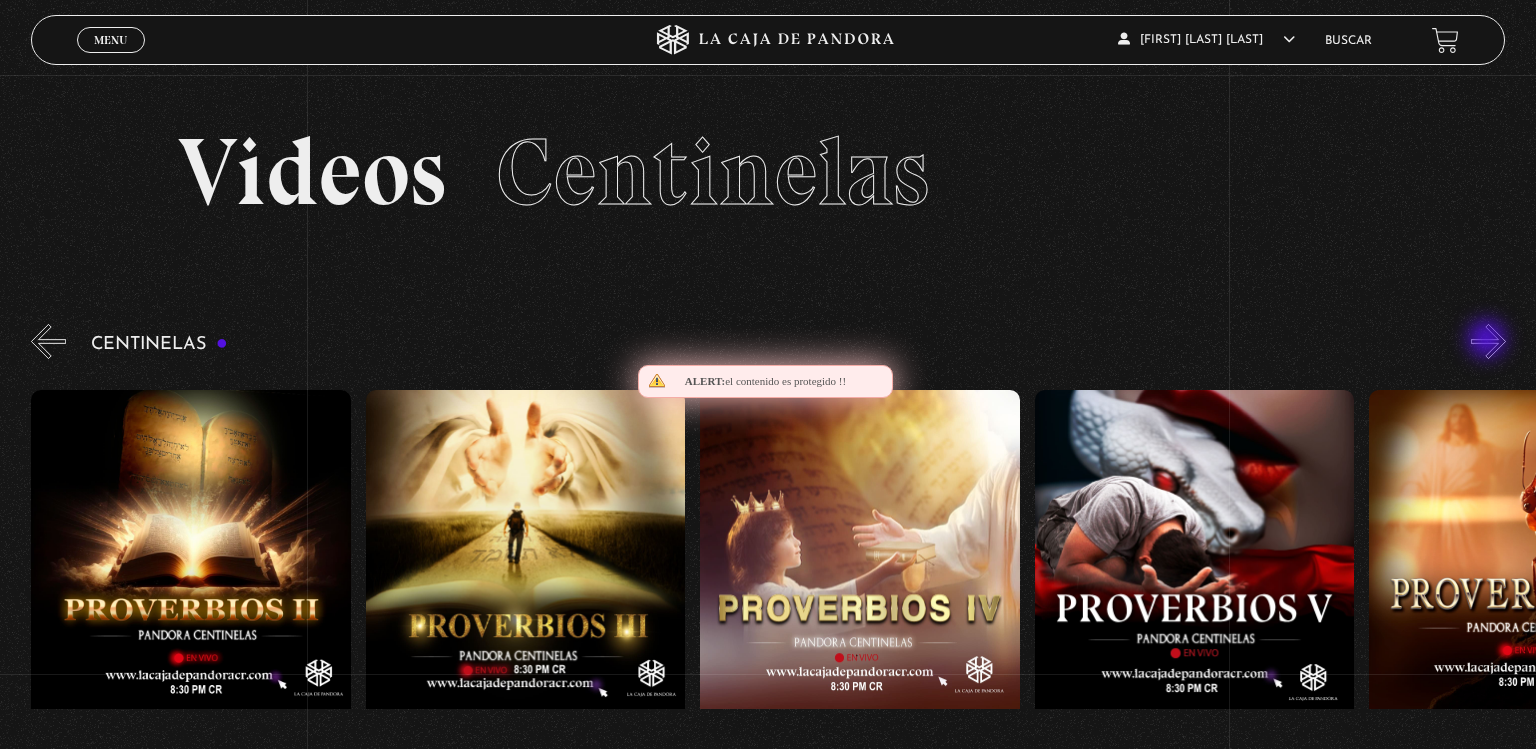 click on "»" at bounding box center (1488, 341) 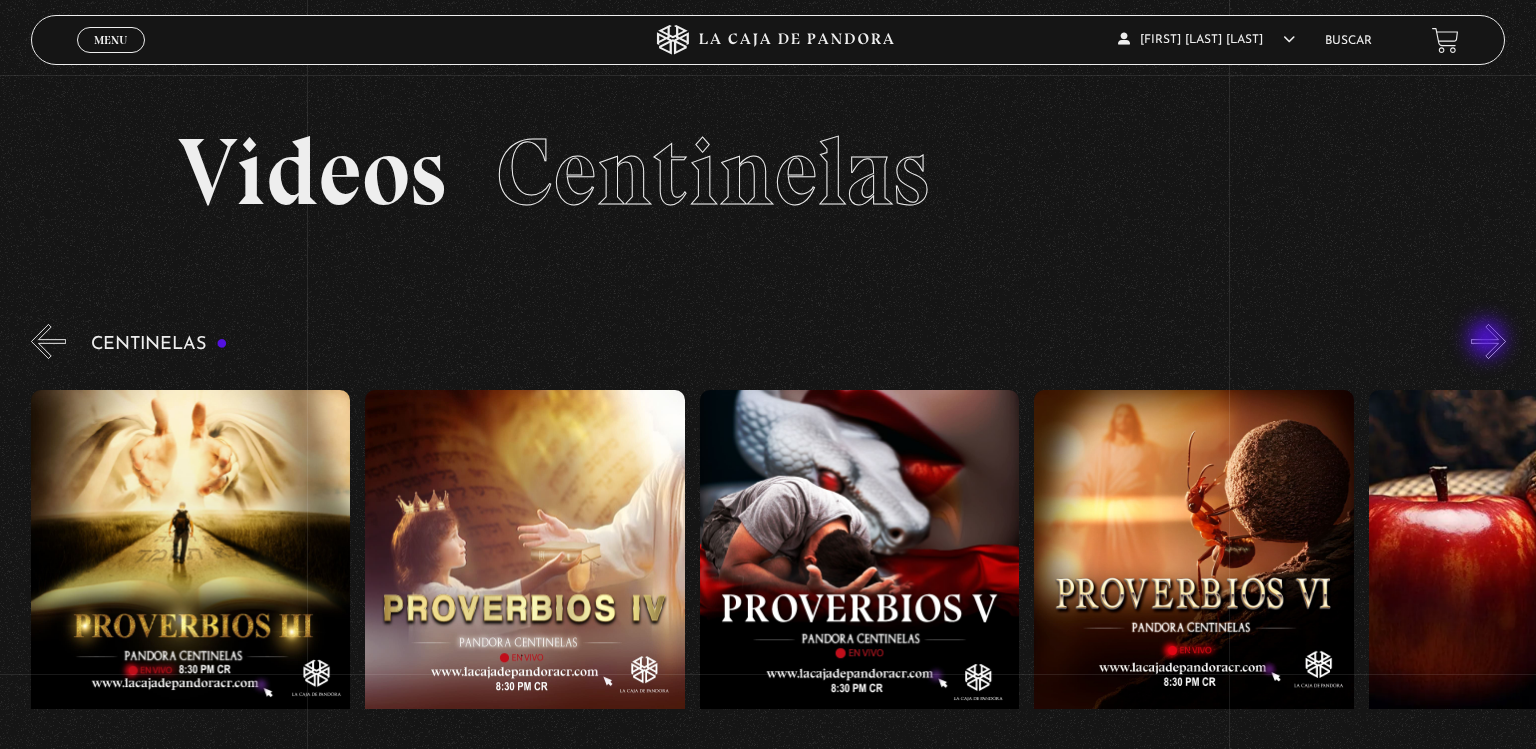 click on "»" at bounding box center [1488, 341] 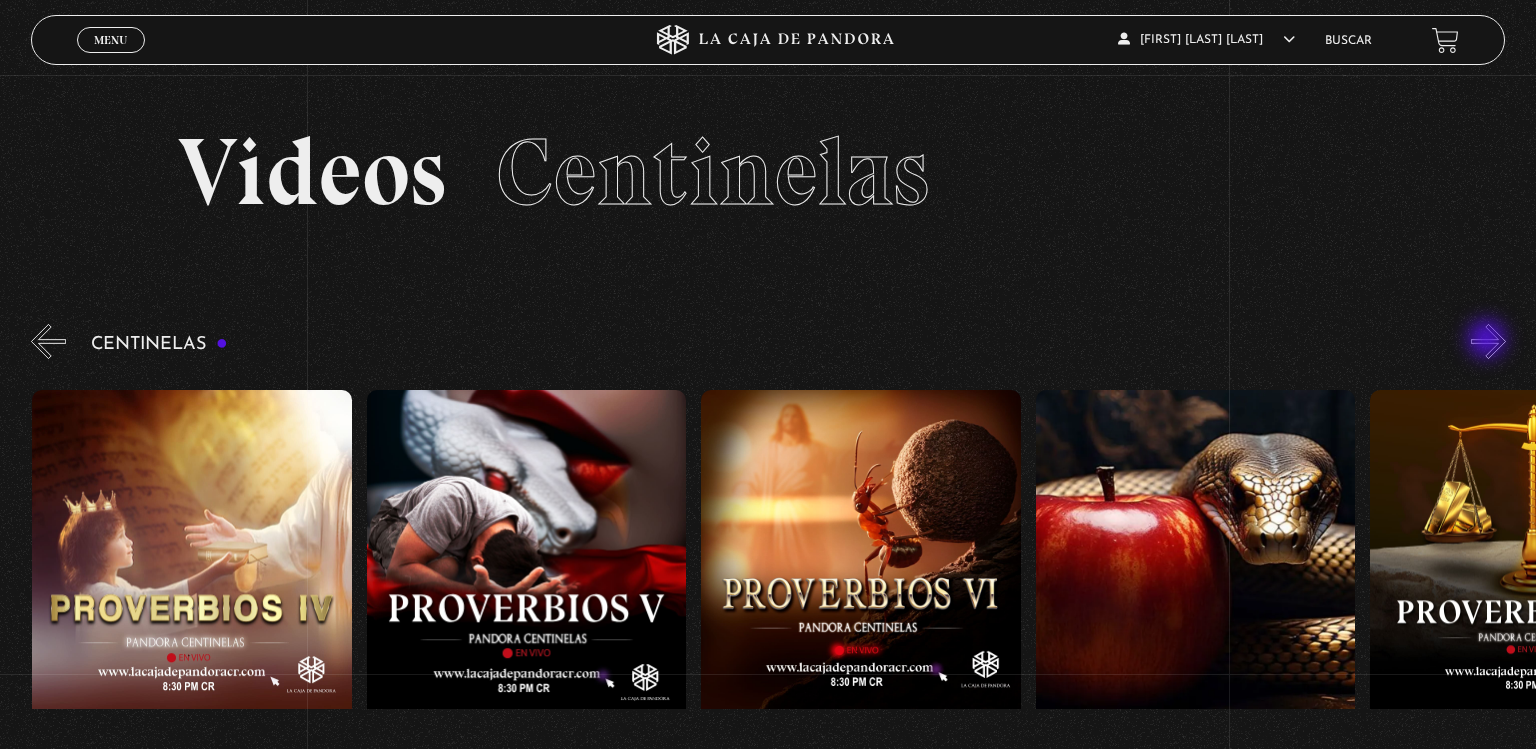 scroll, scrollTop: 0, scrollLeft: 2006, axis: horizontal 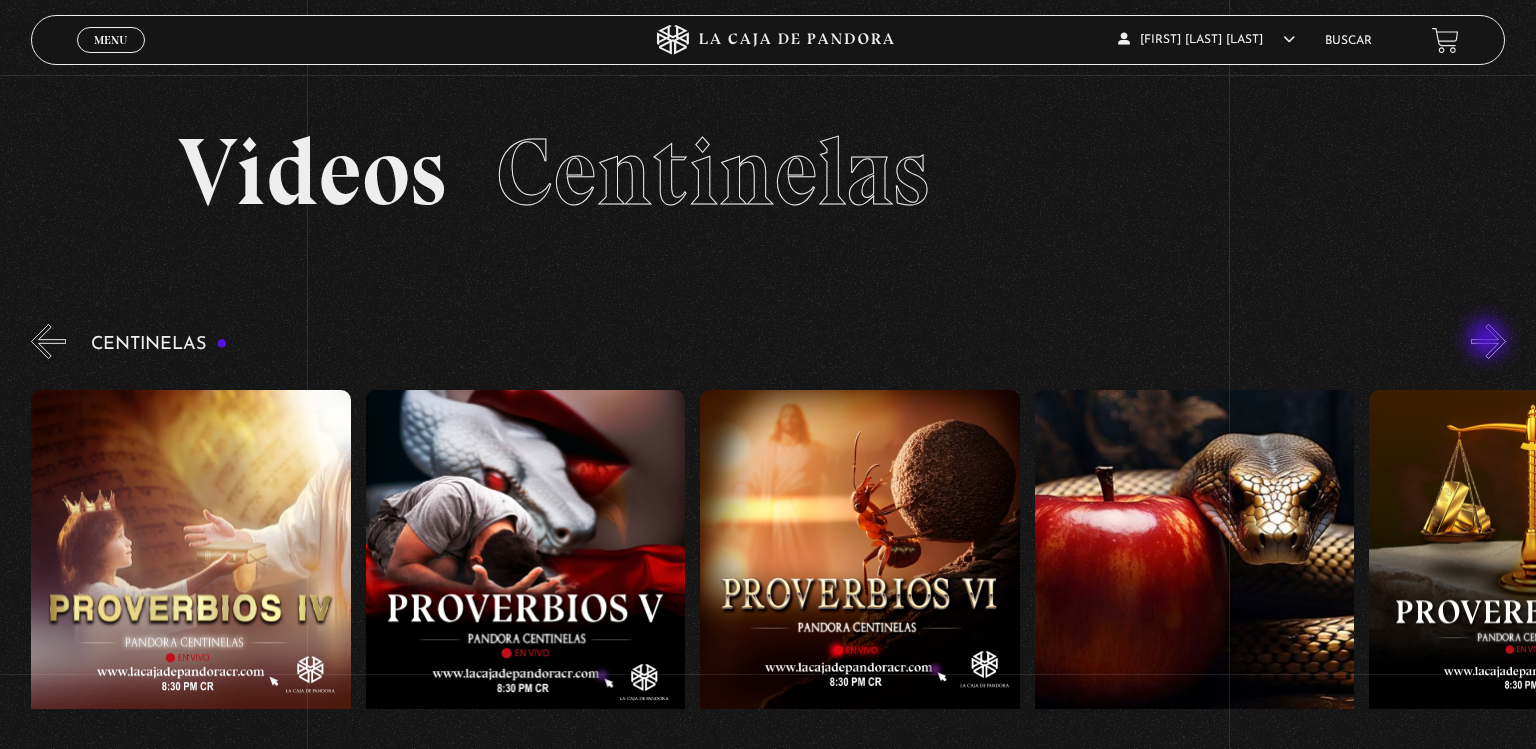 click on "»" at bounding box center [1488, 341] 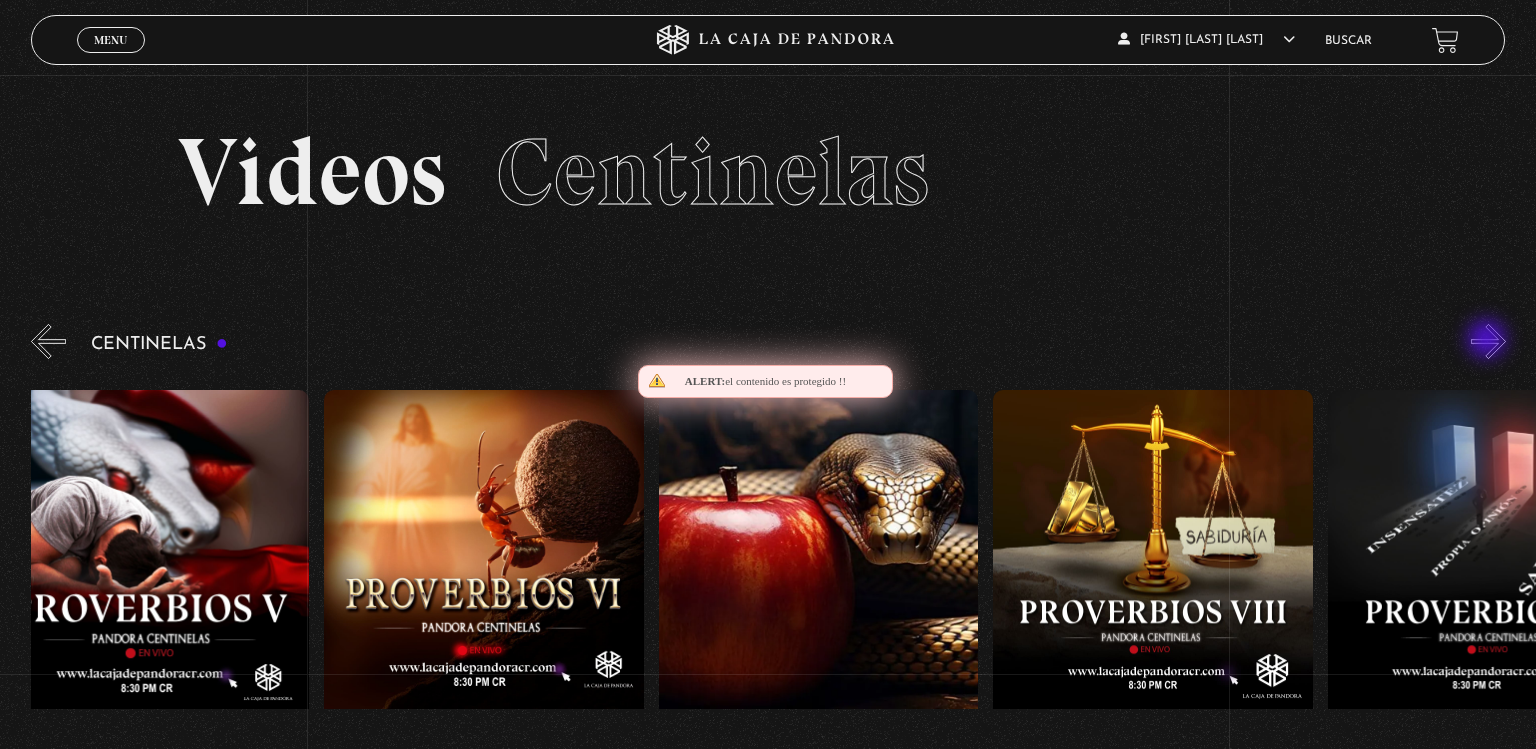 click on "»" at bounding box center [1488, 341] 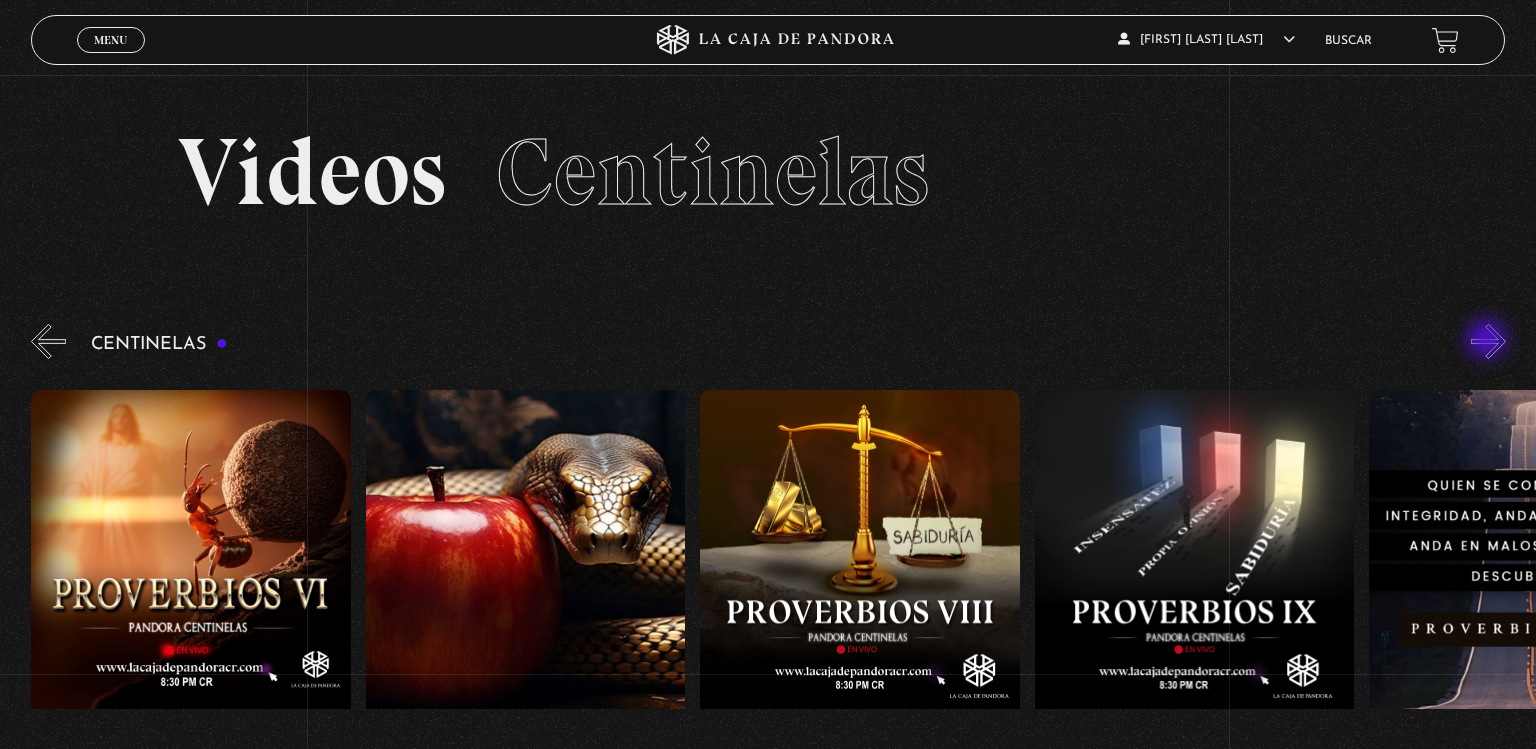 click on "»" at bounding box center [1488, 341] 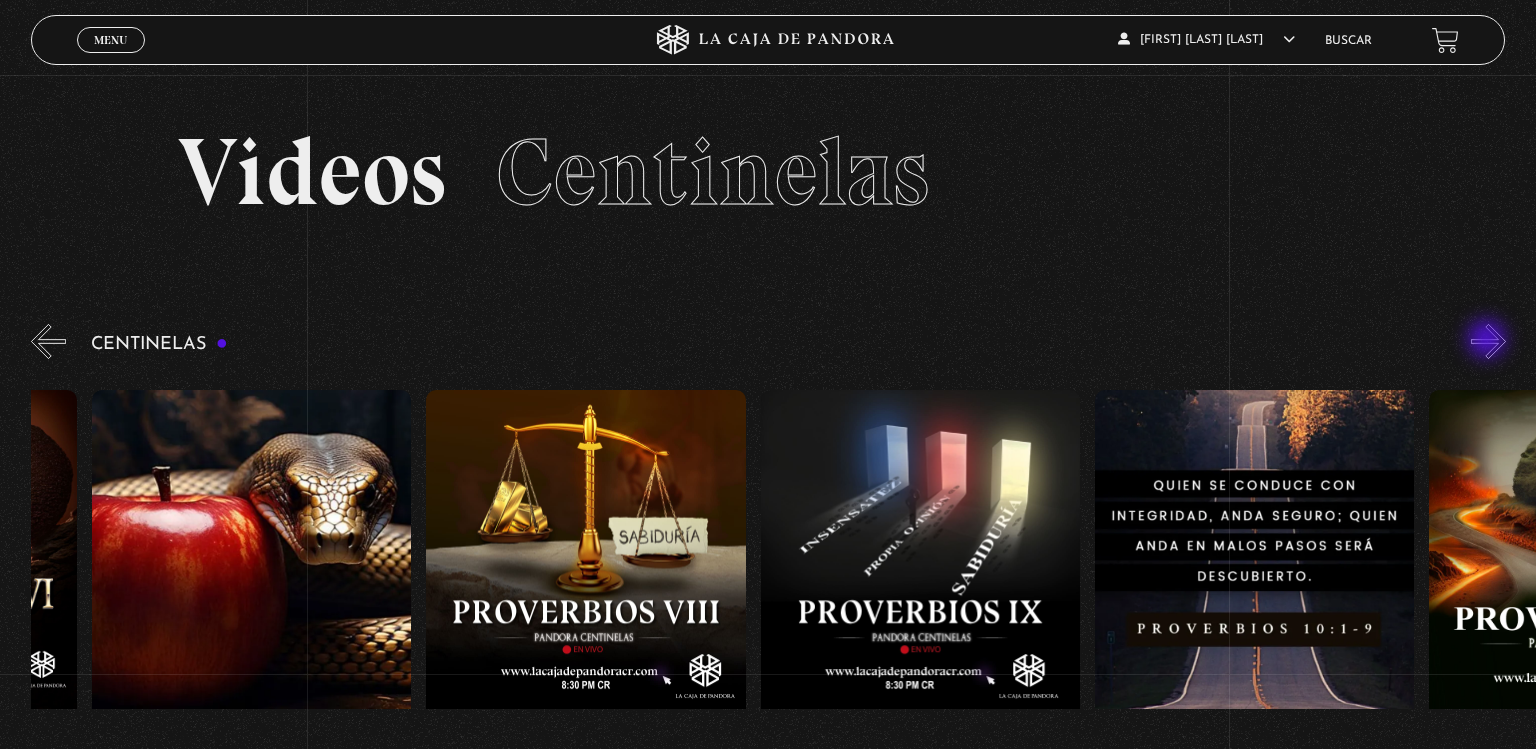click on "»" at bounding box center (1488, 341) 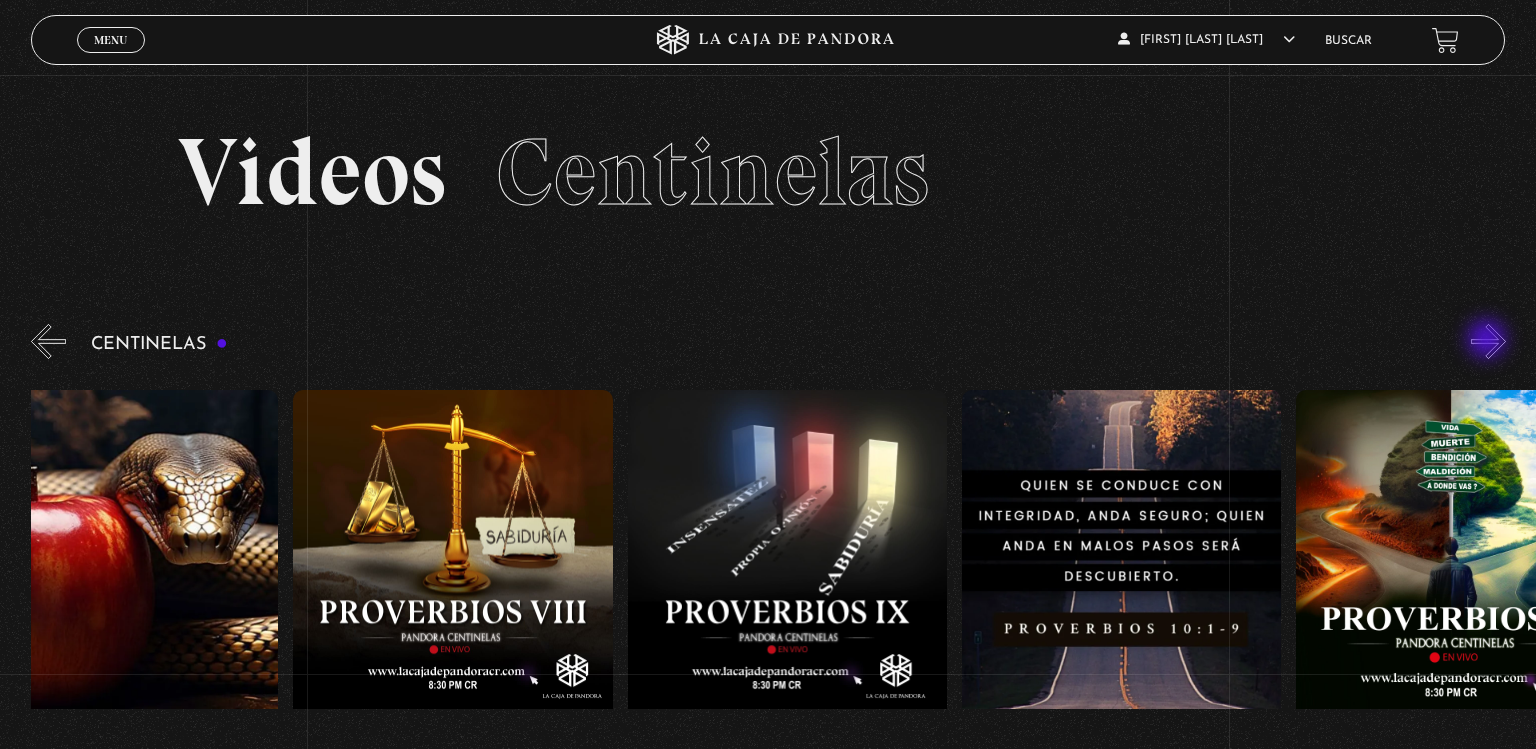 click on "»" at bounding box center (1488, 341) 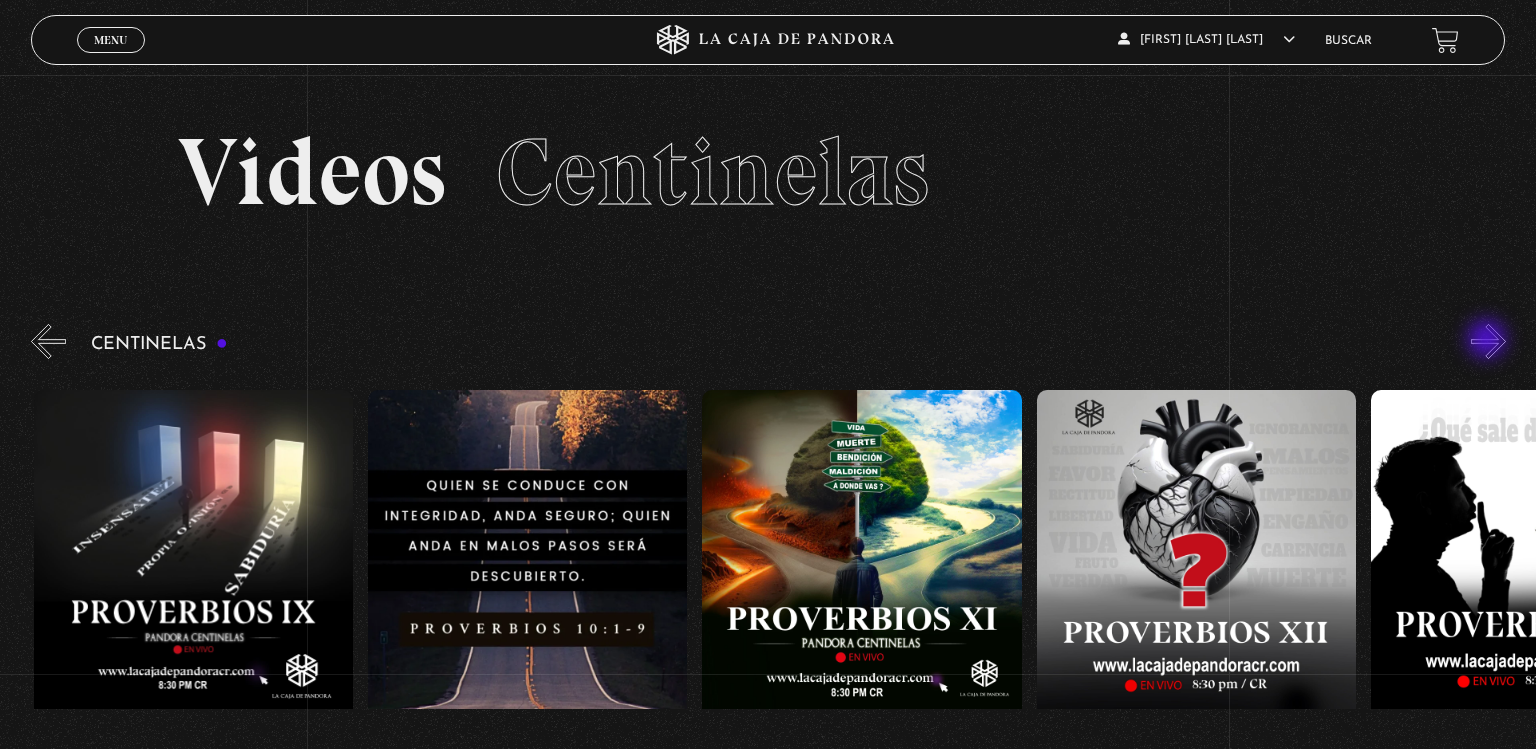 scroll, scrollTop: 0, scrollLeft: 3678, axis: horizontal 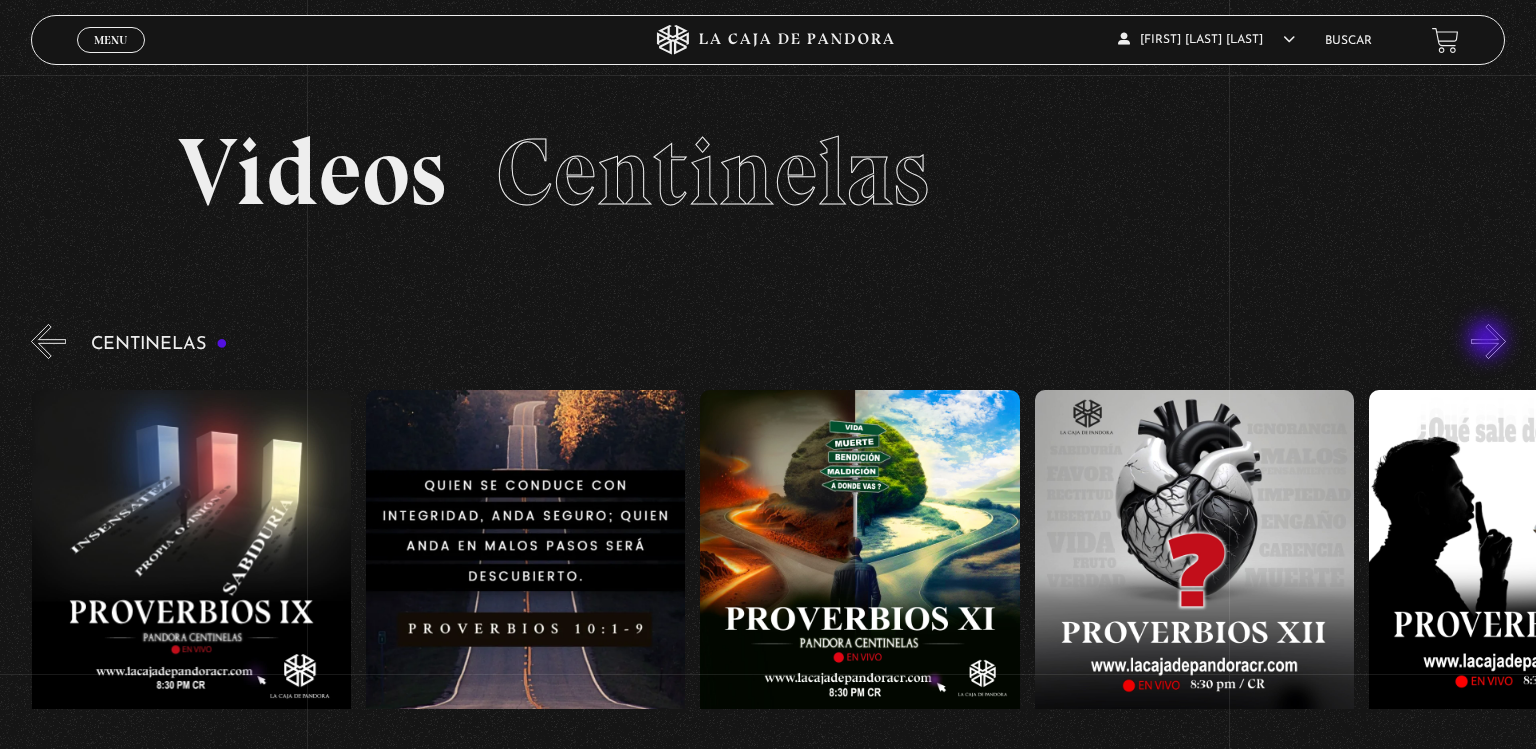 click on "»" at bounding box center [1488, 341] 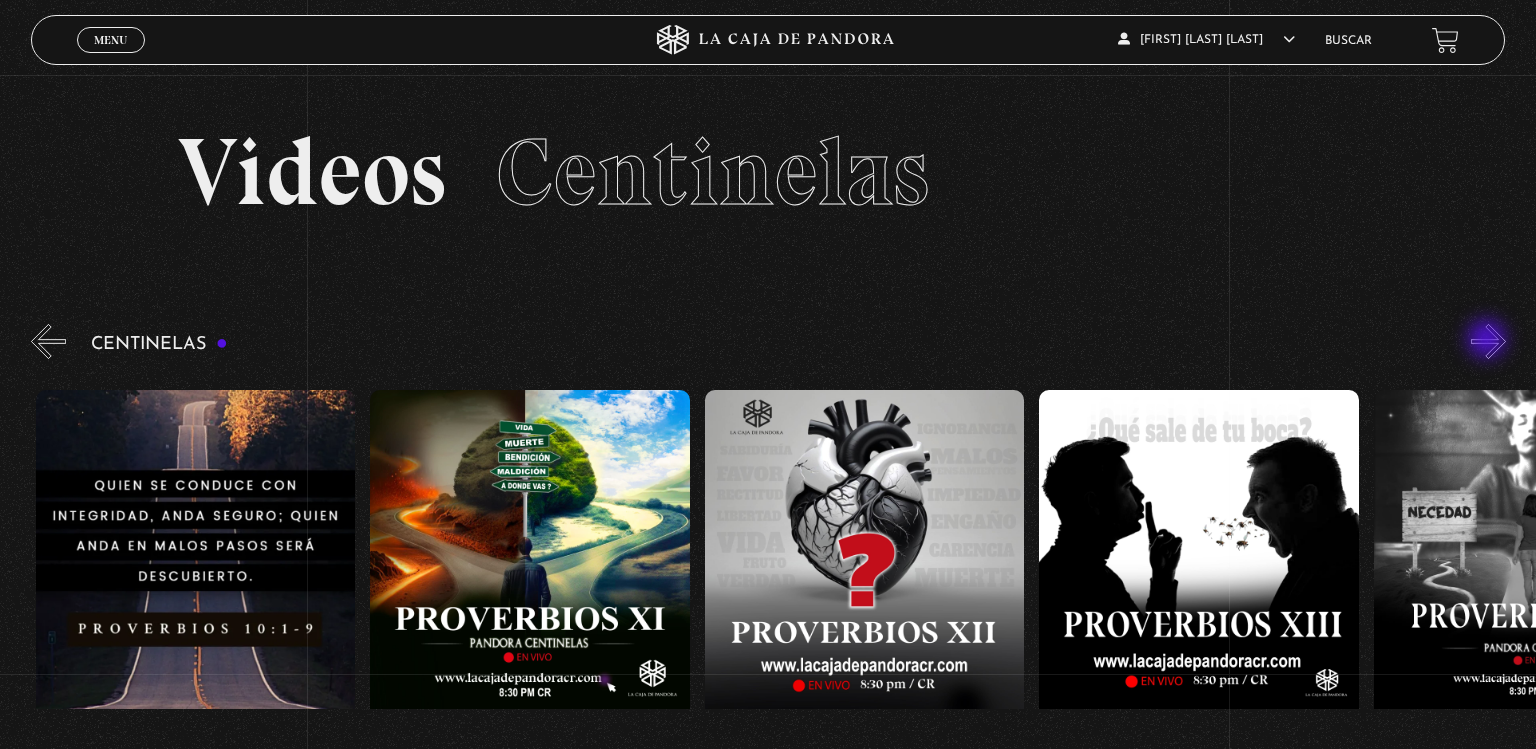 scroll, scrollTop: 0, scrollLeft: 4012, axis: horizontal 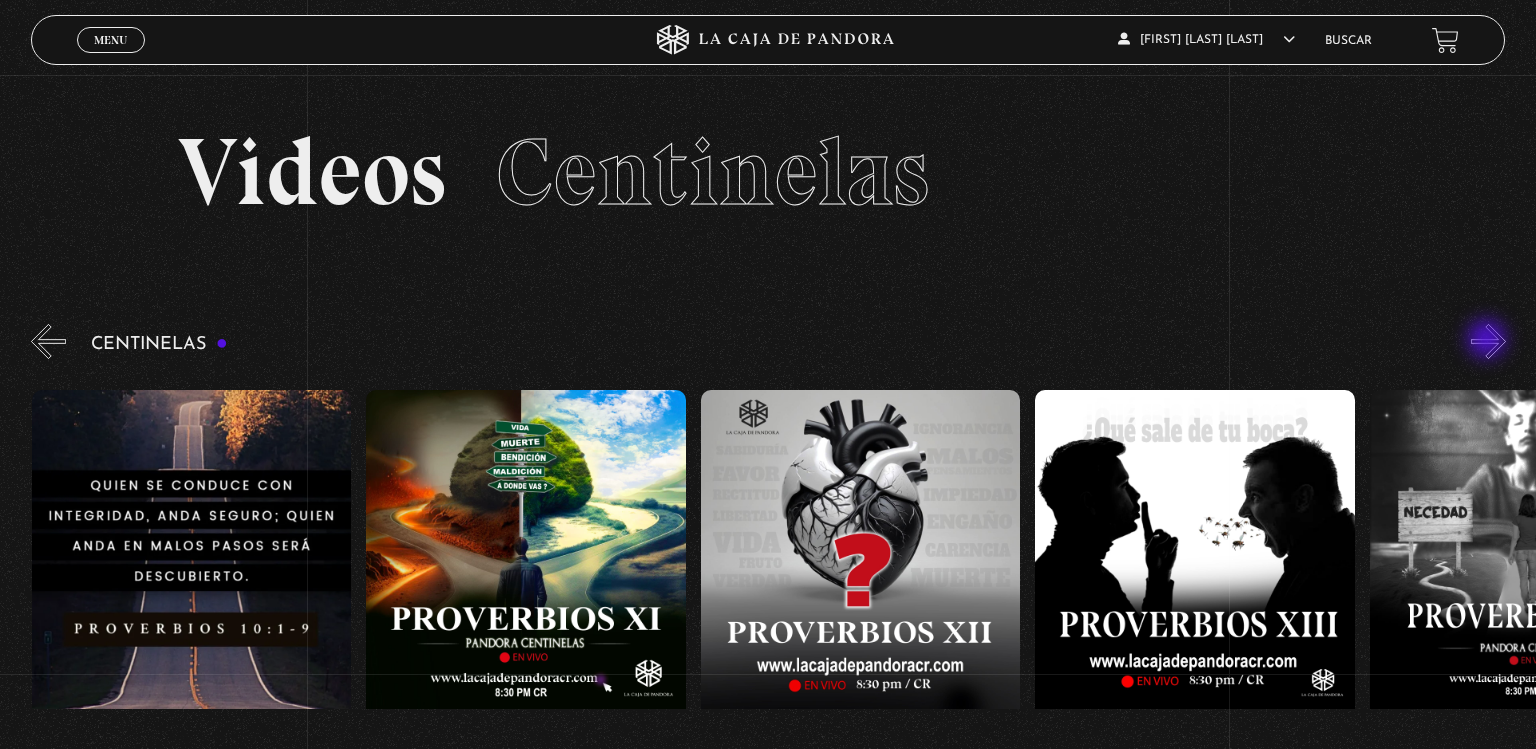 click on "»" at bounding box center (1488, 341) 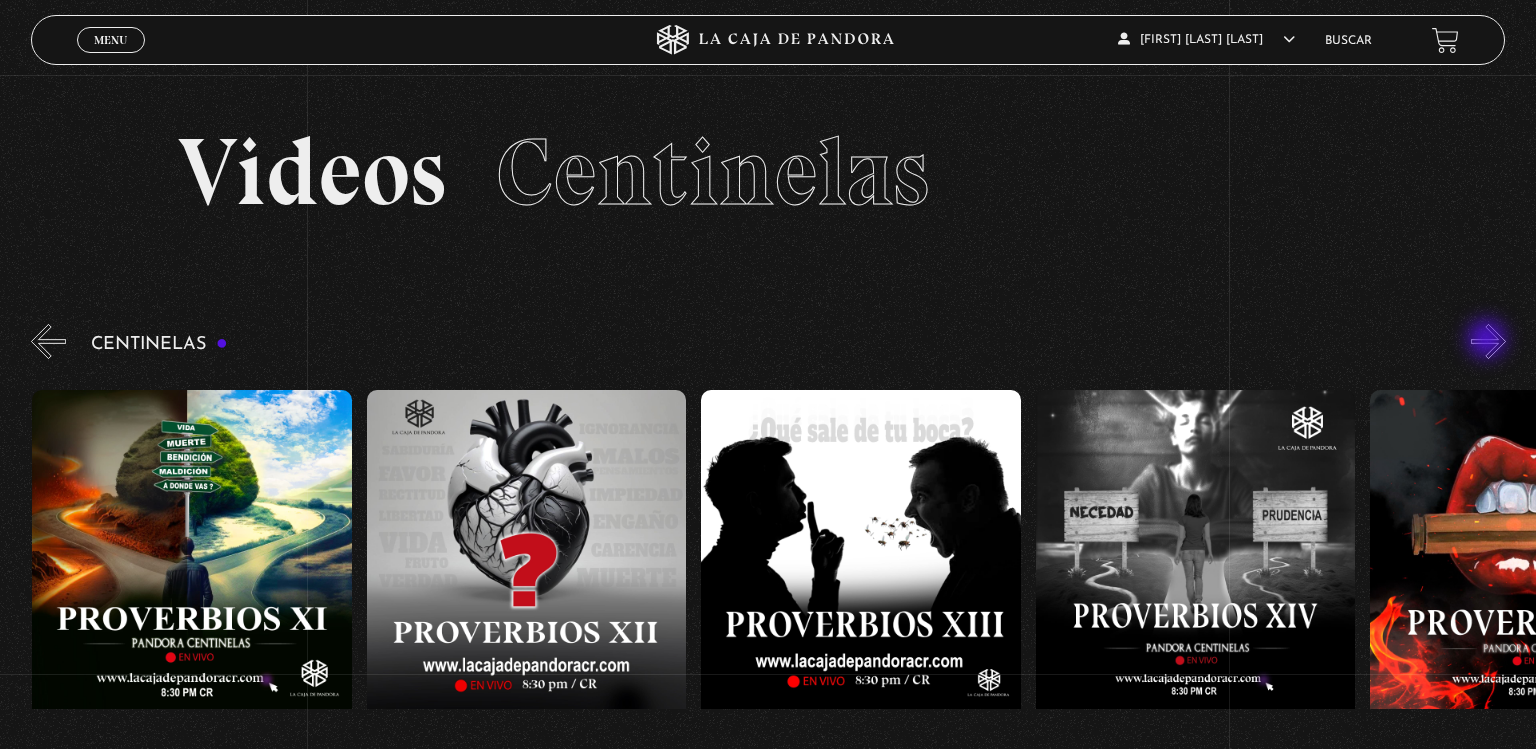 scroll, scrollTop: 0, scrollLeft: 4347, axis: horizontal 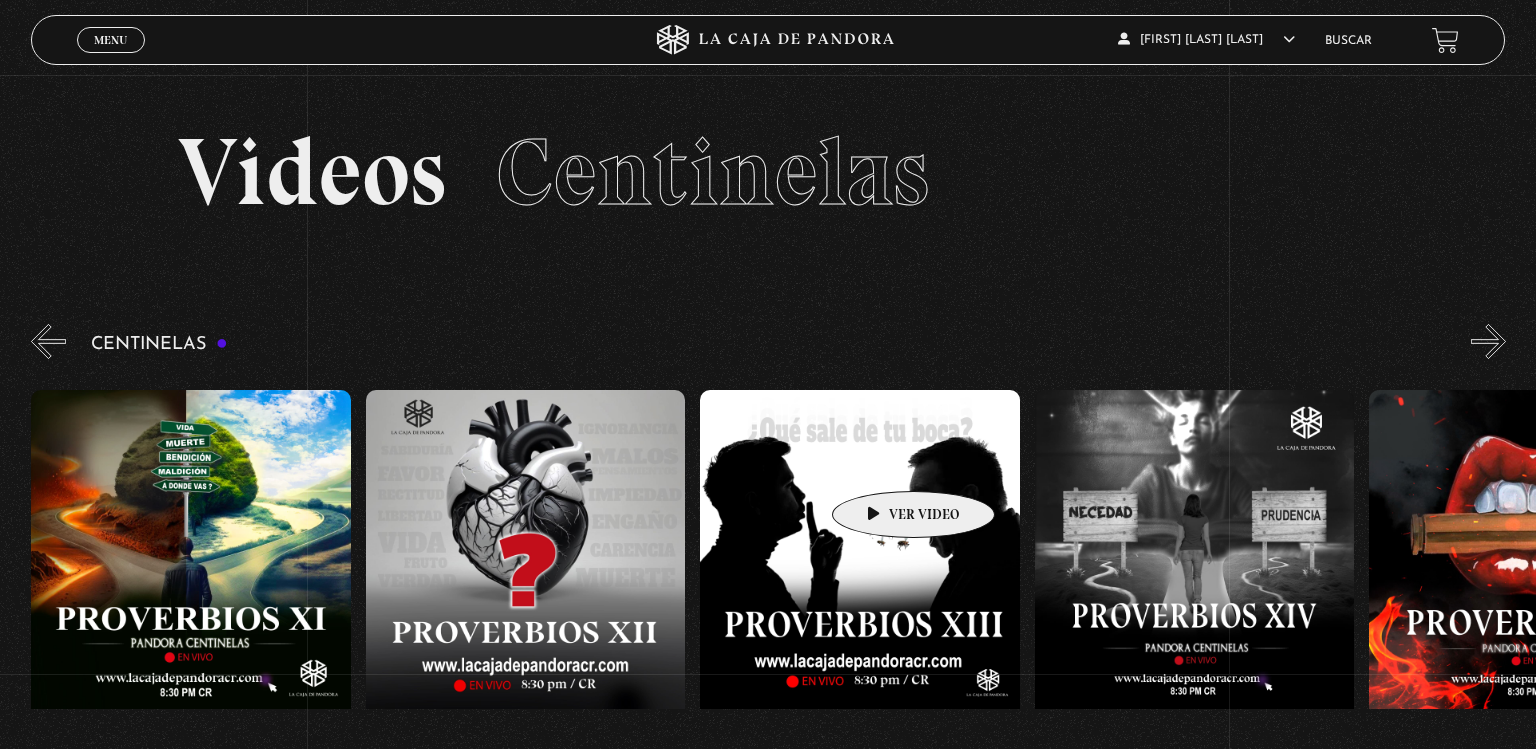 click at bounding box center [859, 570] 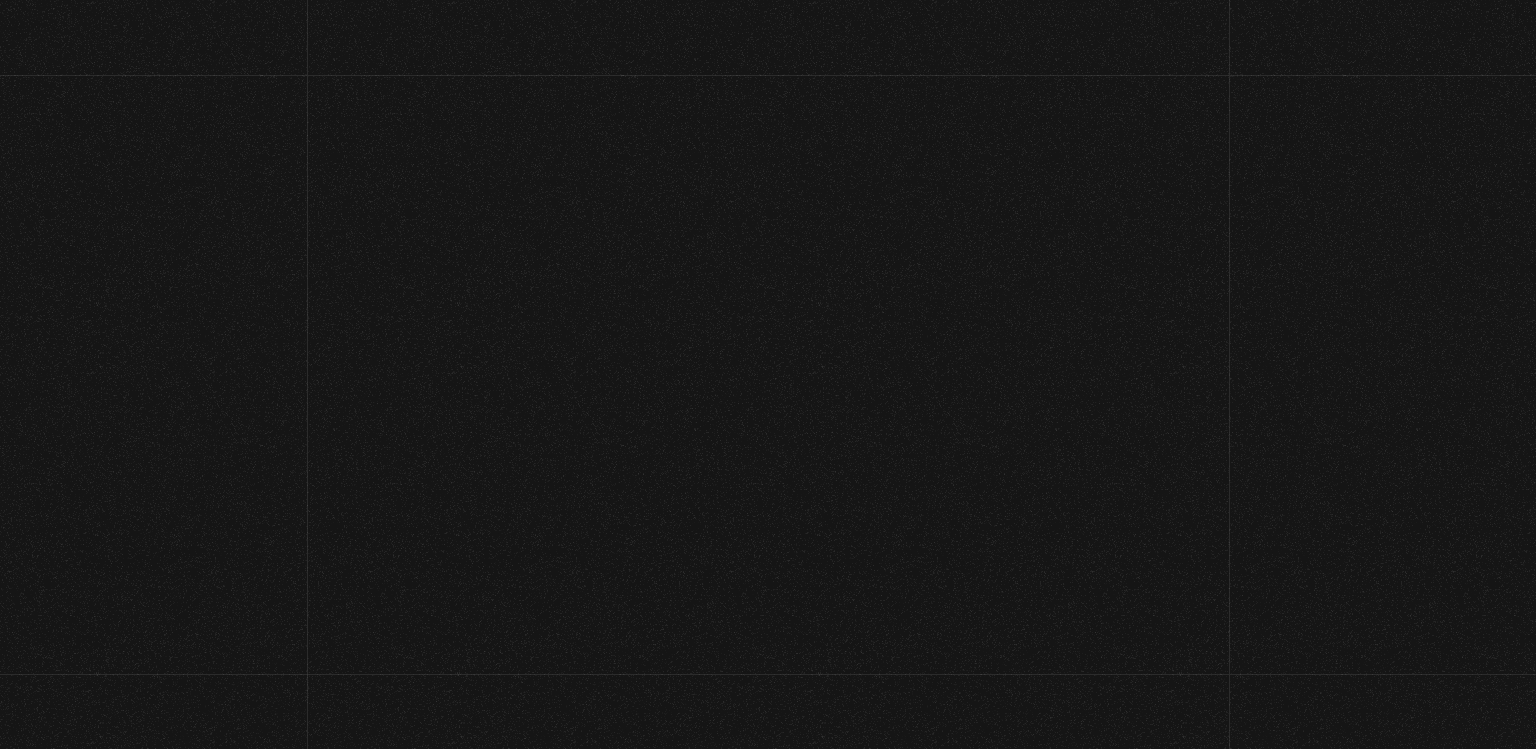 scroll, scrollTop: 0, scrollLeft: 0, axis: both 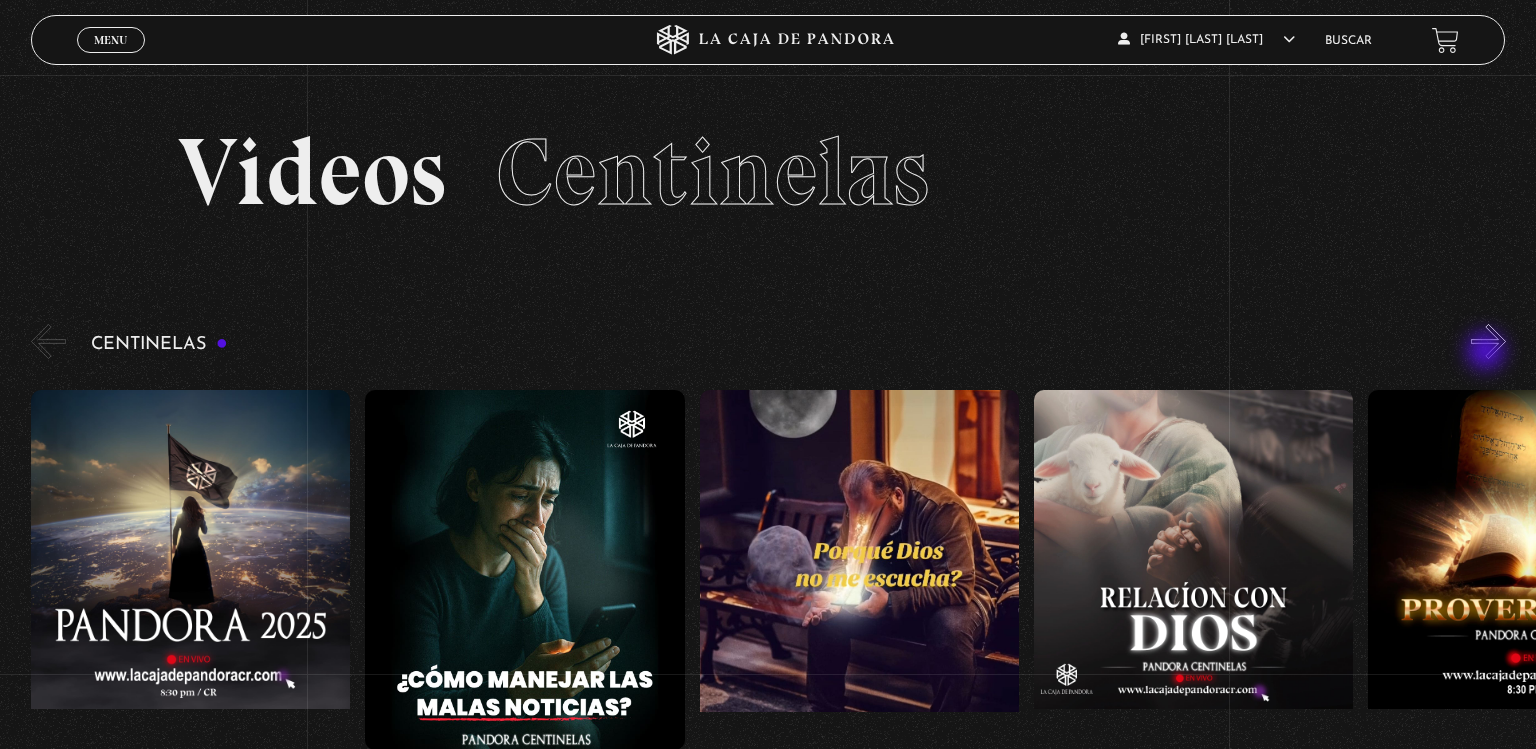 click on "»" at bounding box center [1488, 341] 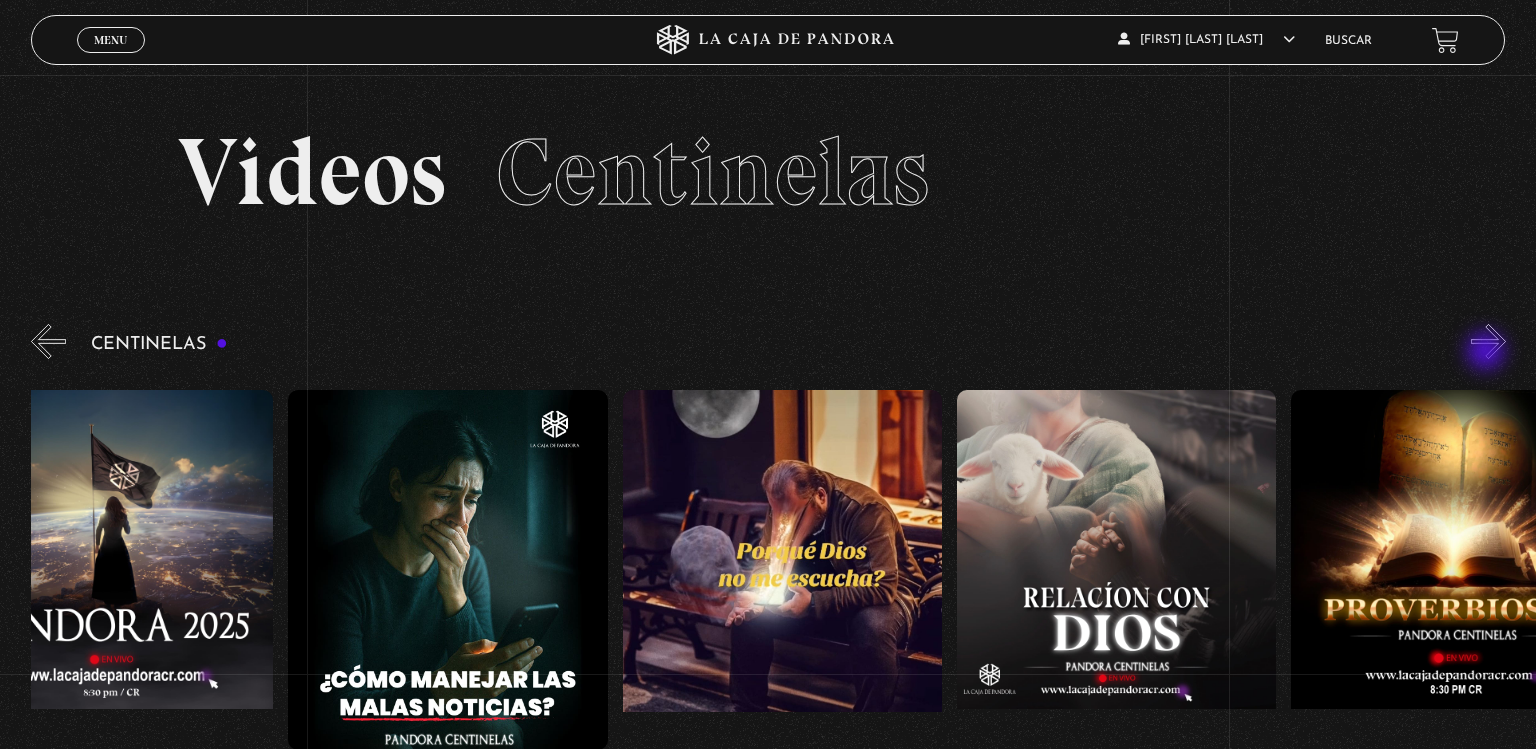 click on "»" at bounding box center [1488, 341] 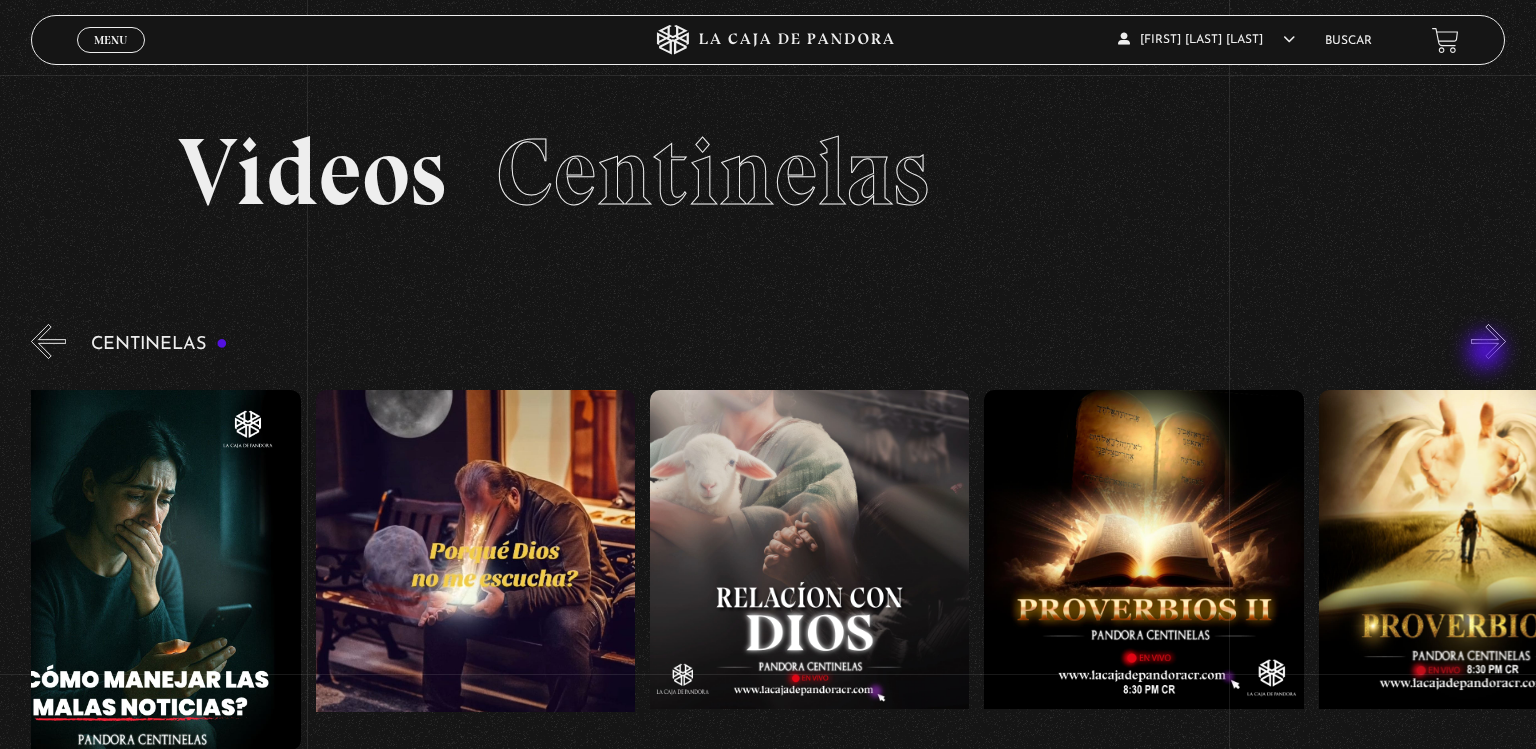 click on "»" at bounding box center (1488, 341) 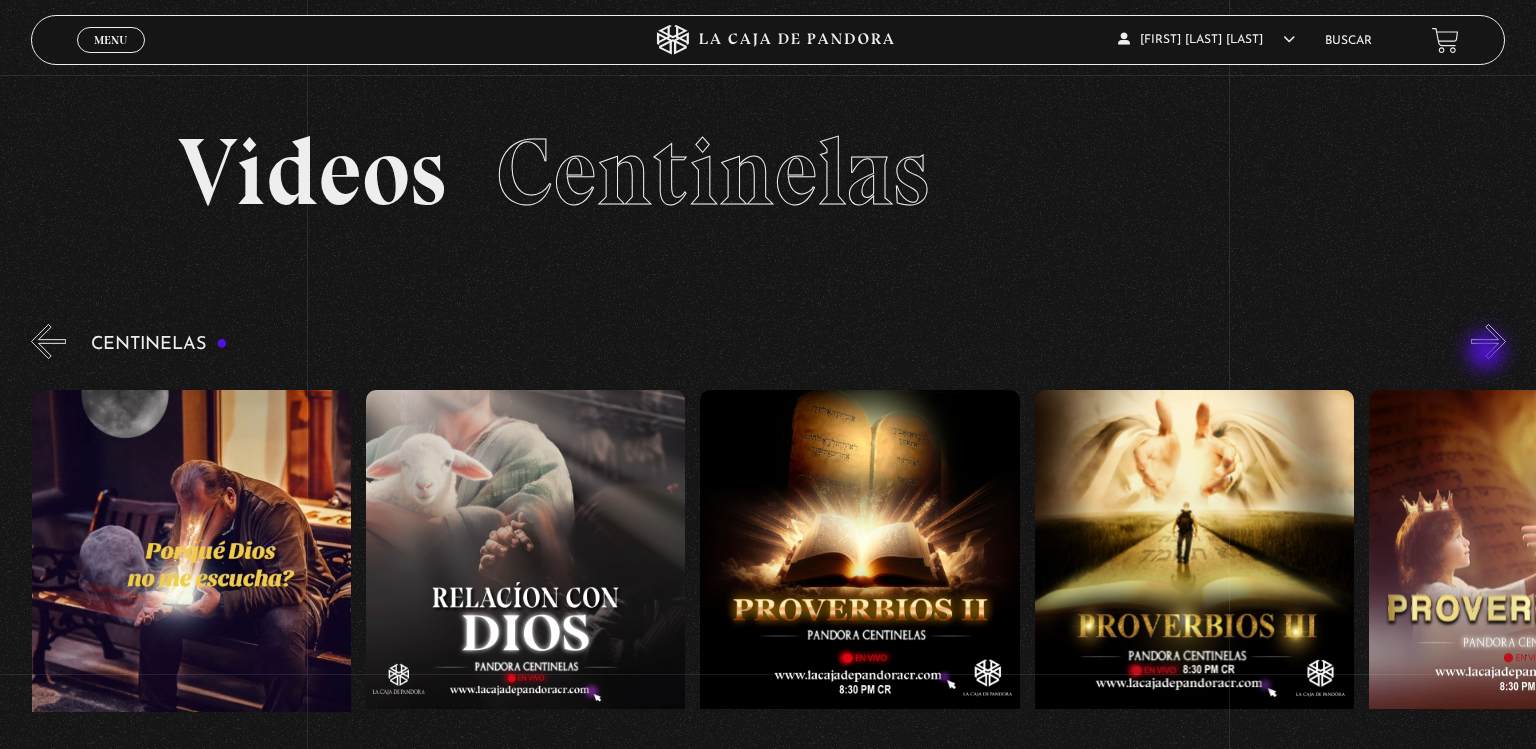 scroll, scrollTop: 0, scrollLeft: 668, axis: horizontal 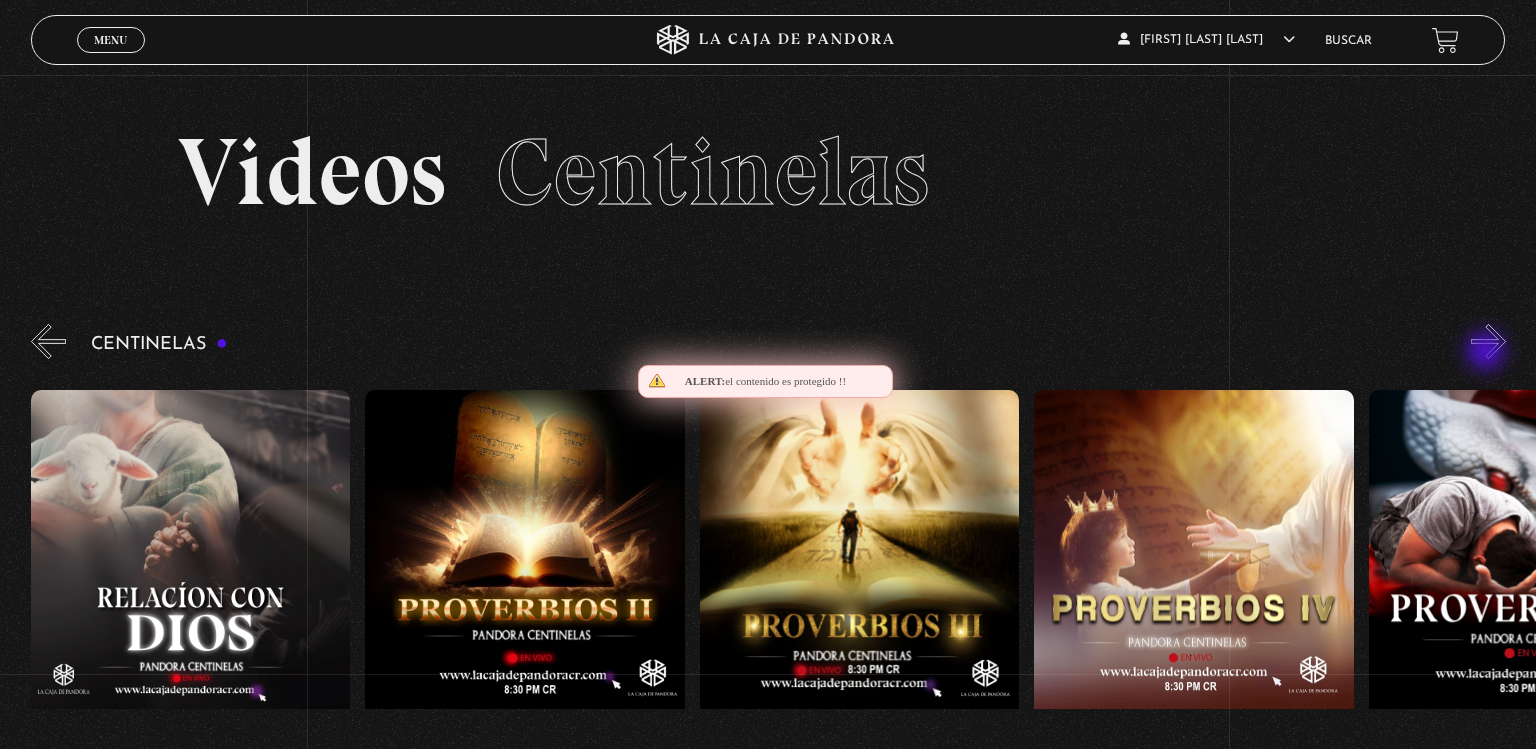 click on "»" at bounding box center (1488, 341) 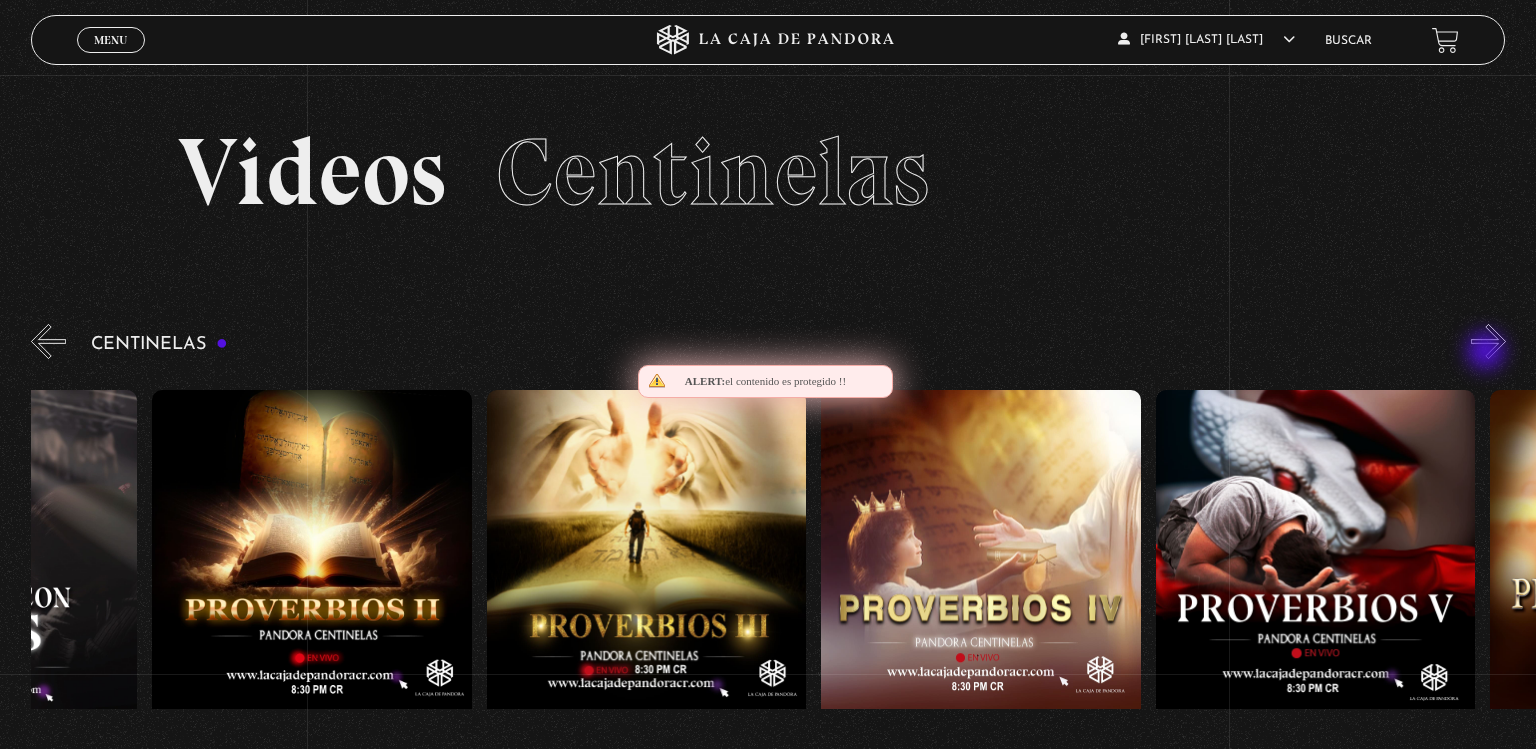 click on "»" at bounding box center [1488, 341] 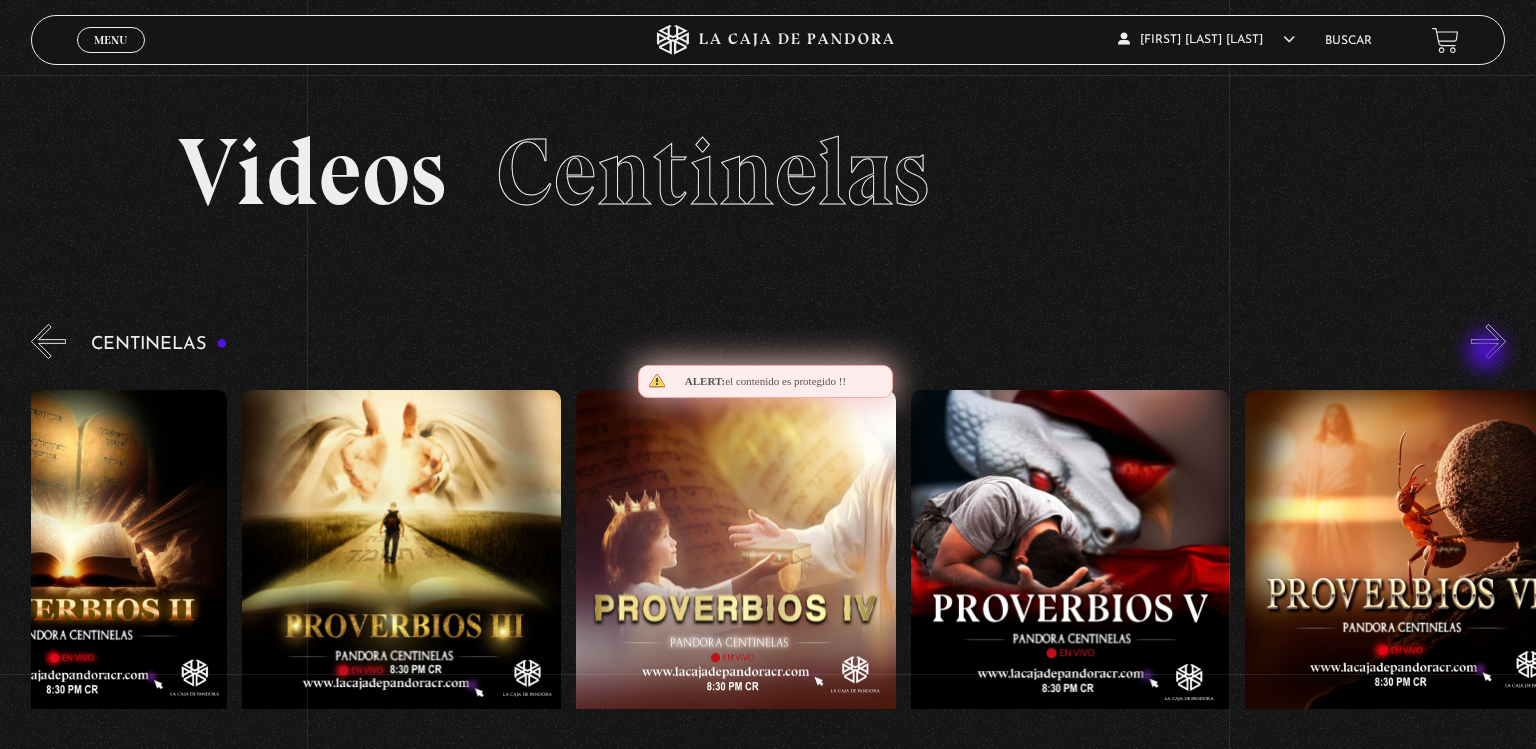 click on "»" at bounding box center (1488, 341) 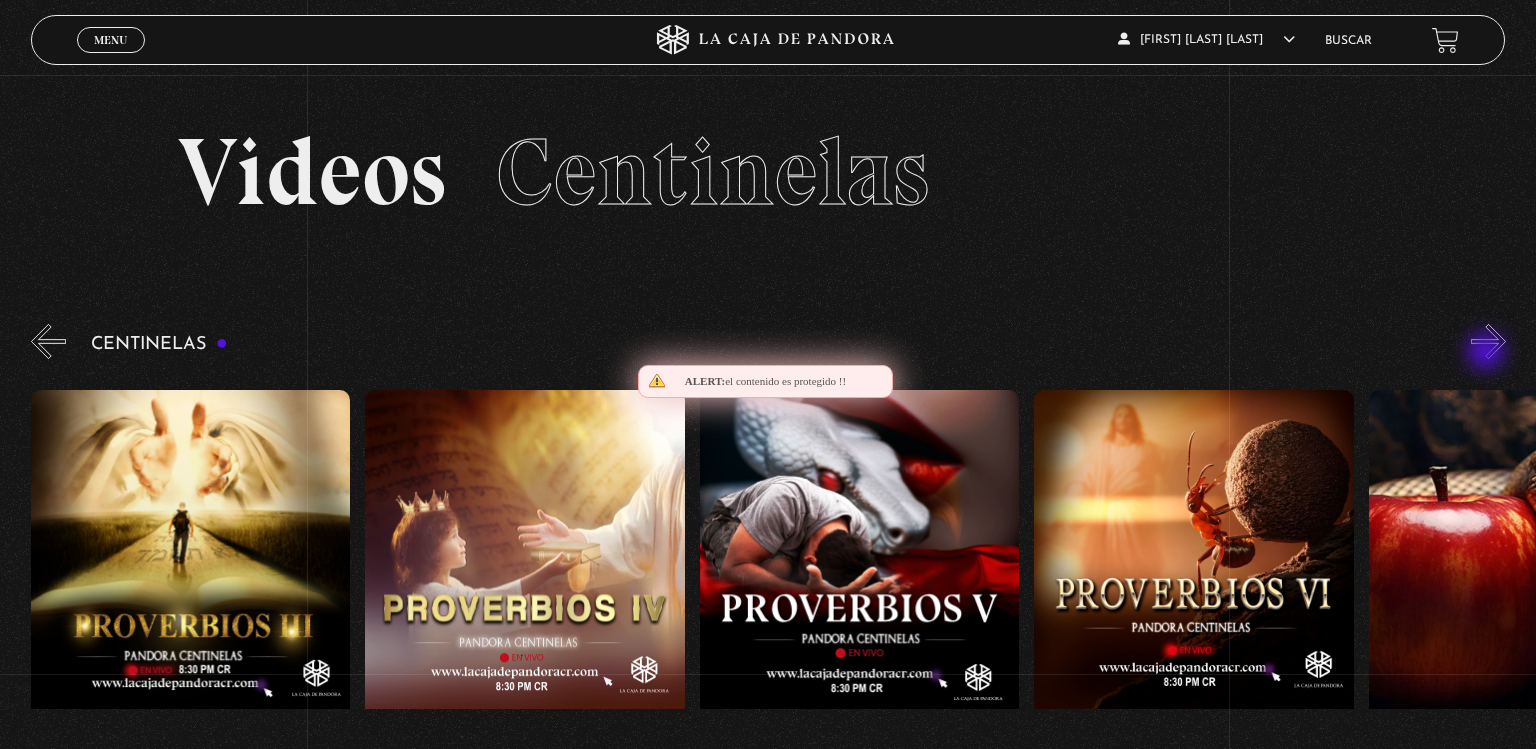 click on "»" at bounding box center [1488, 341] 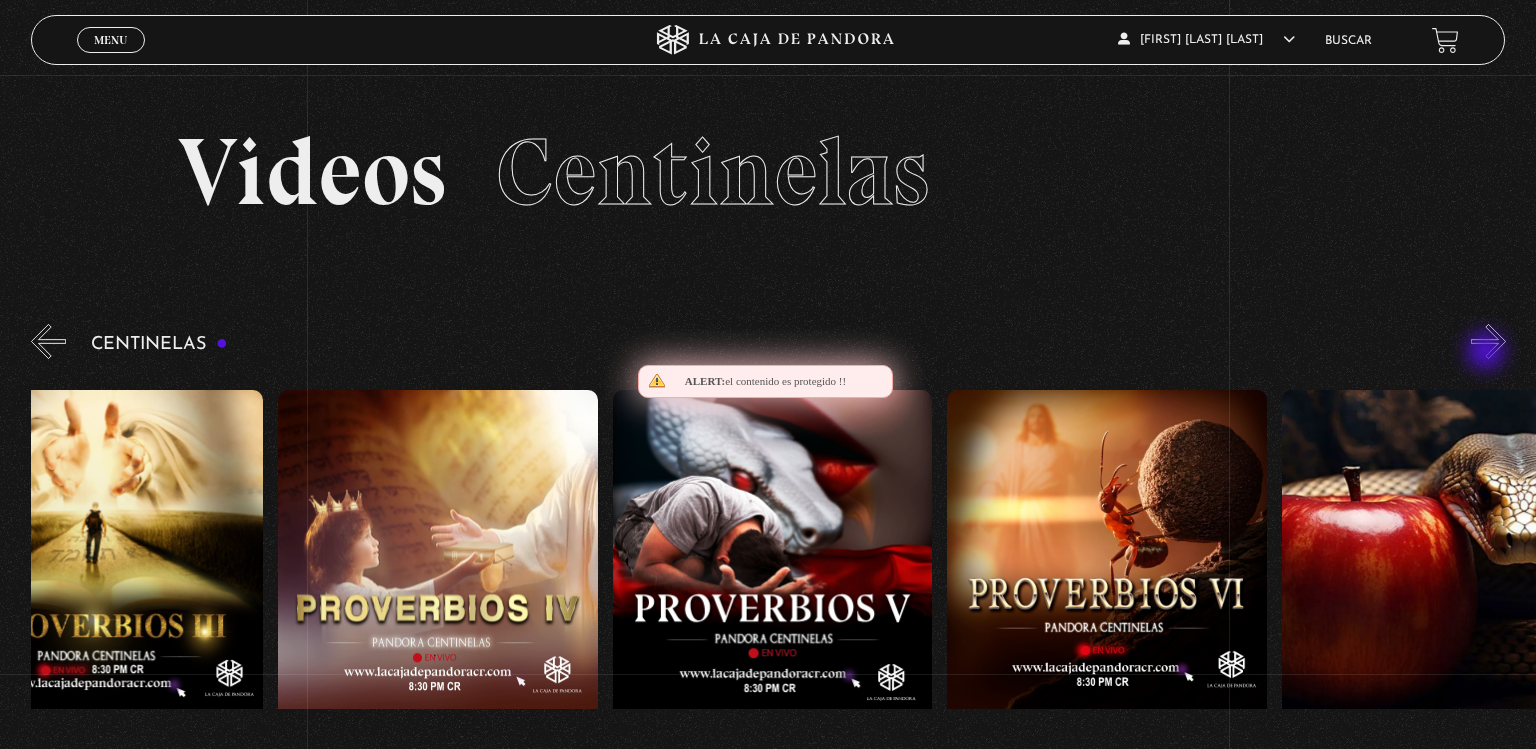 click on "»" at bounding box center [1488, 341] 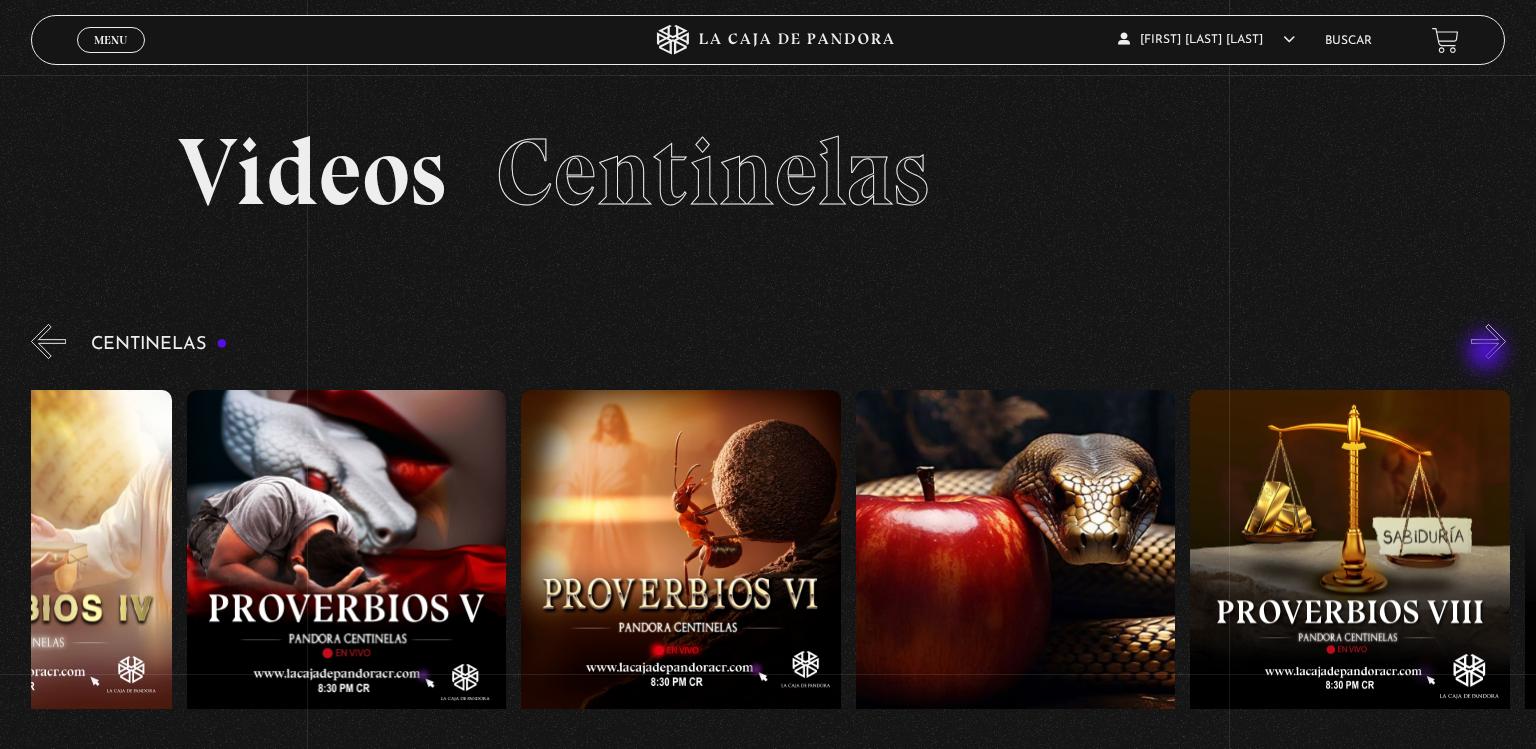 click on "»" at bounding box center [1488, 341] 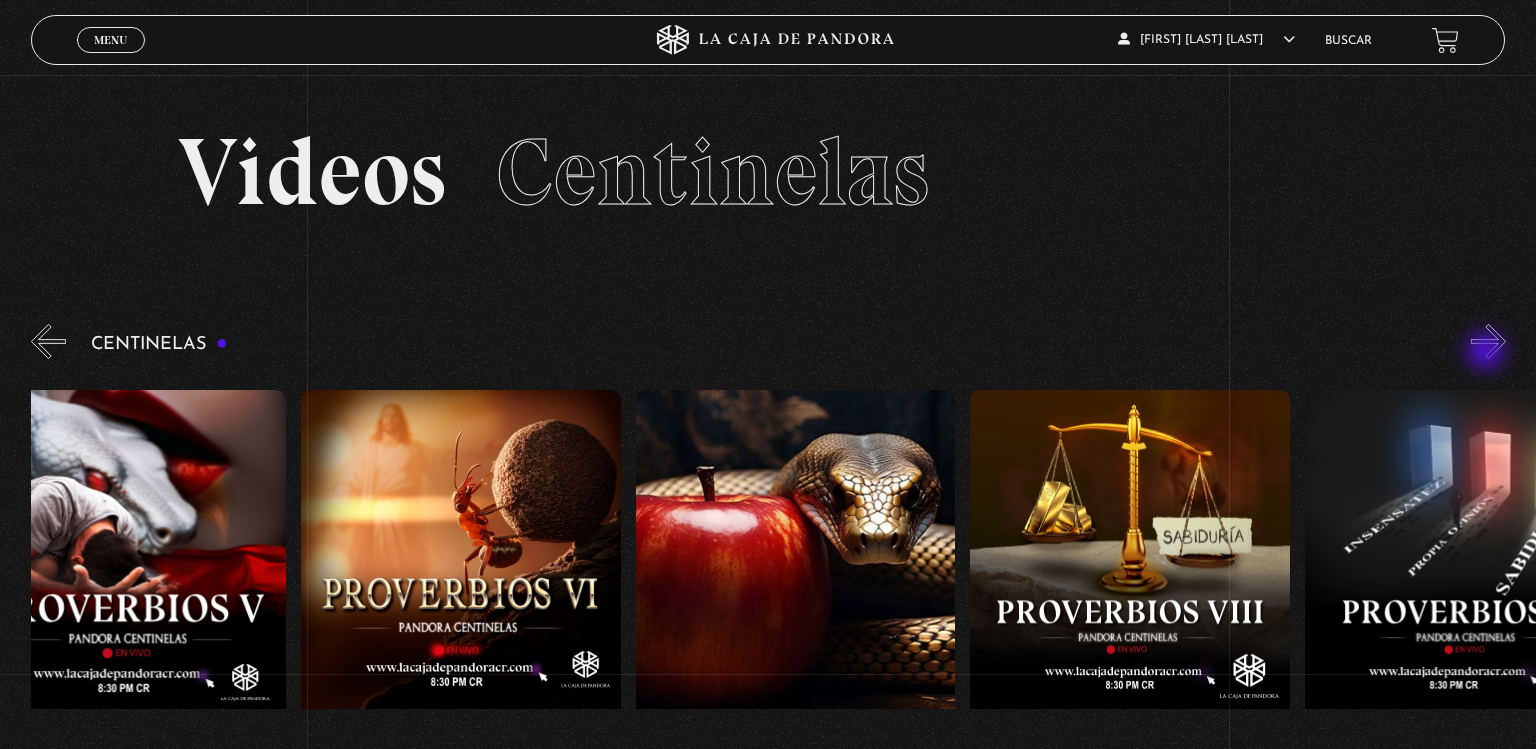 click on "»" at bounding box center [1488, 341] 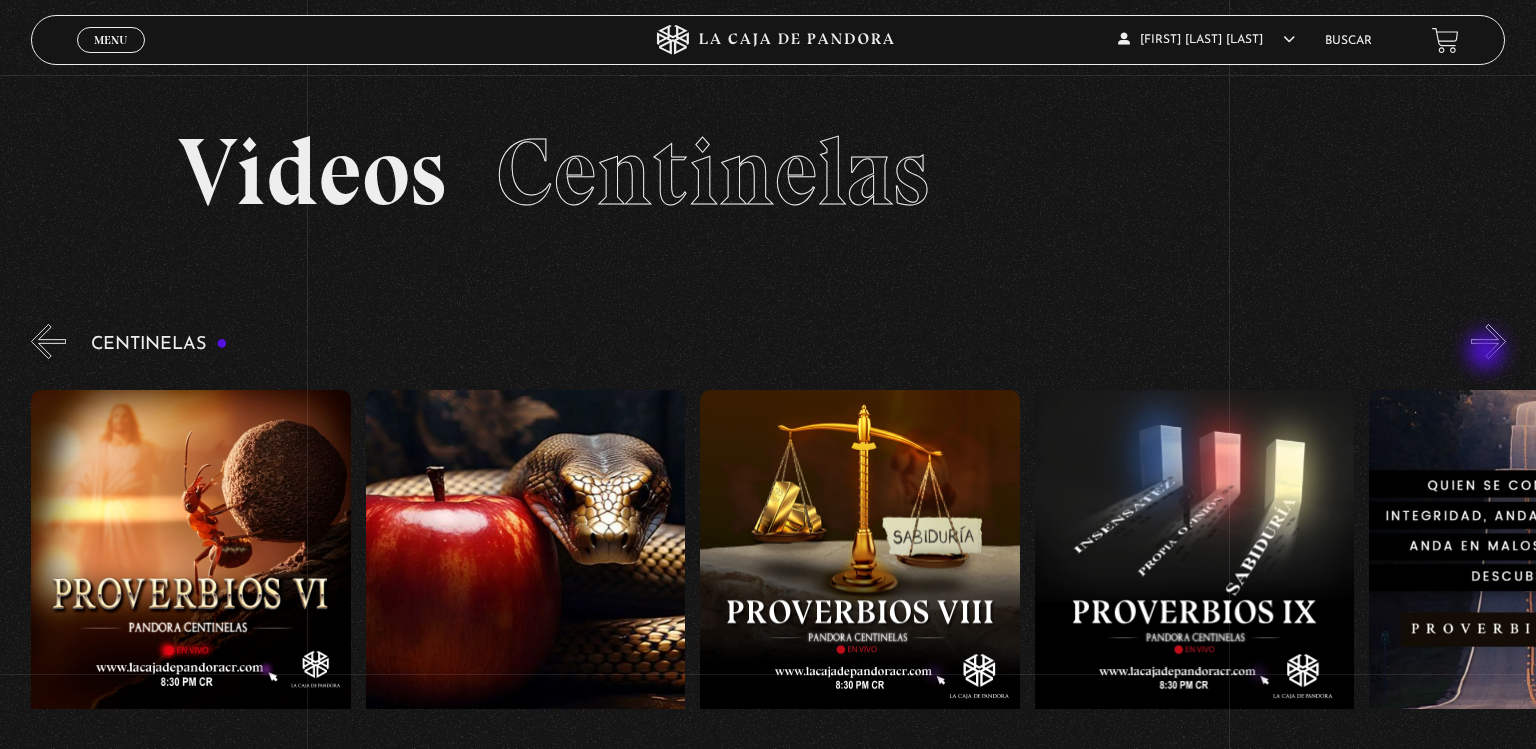 click on "»" at bounding box center [1488, 341] 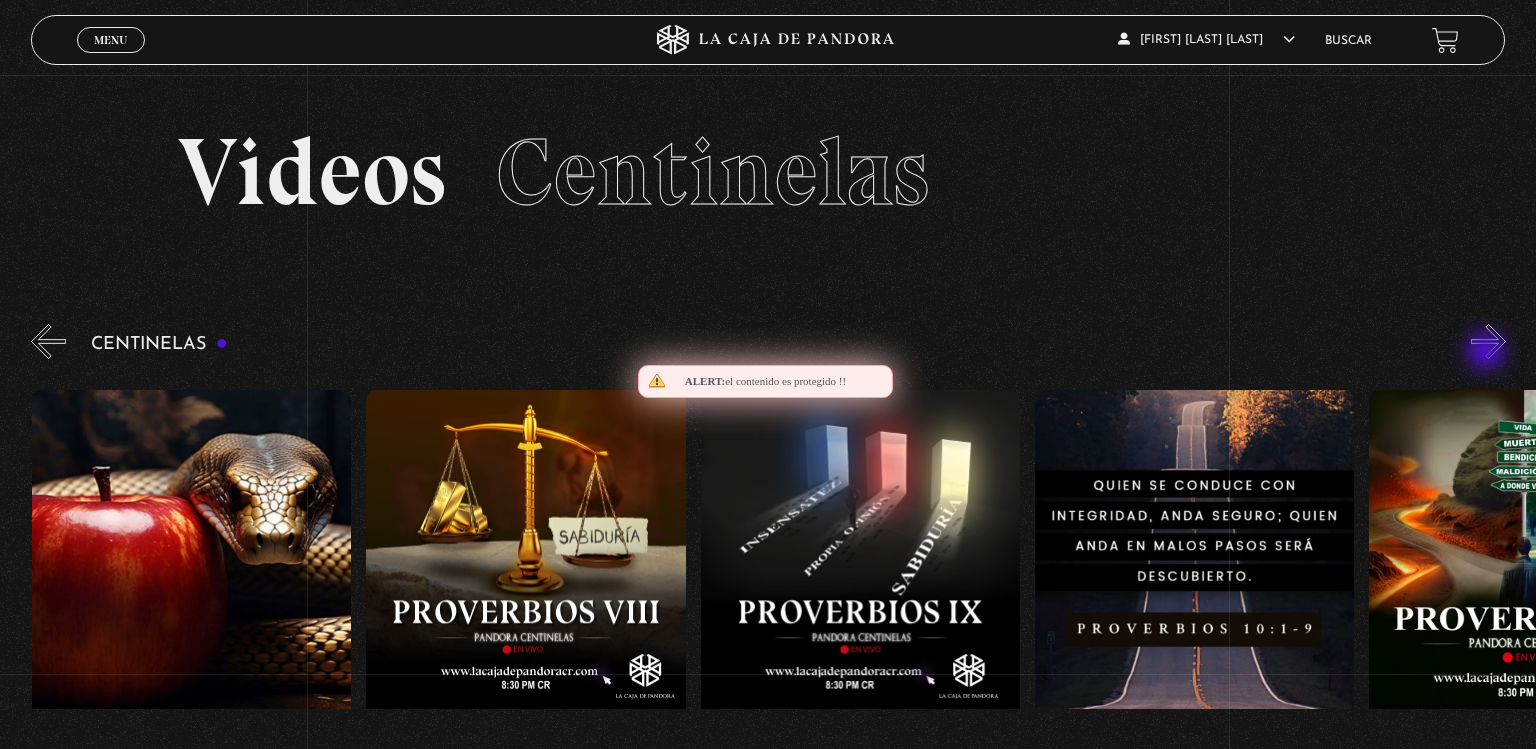 click on "»" at bounding box center [1488, 341] 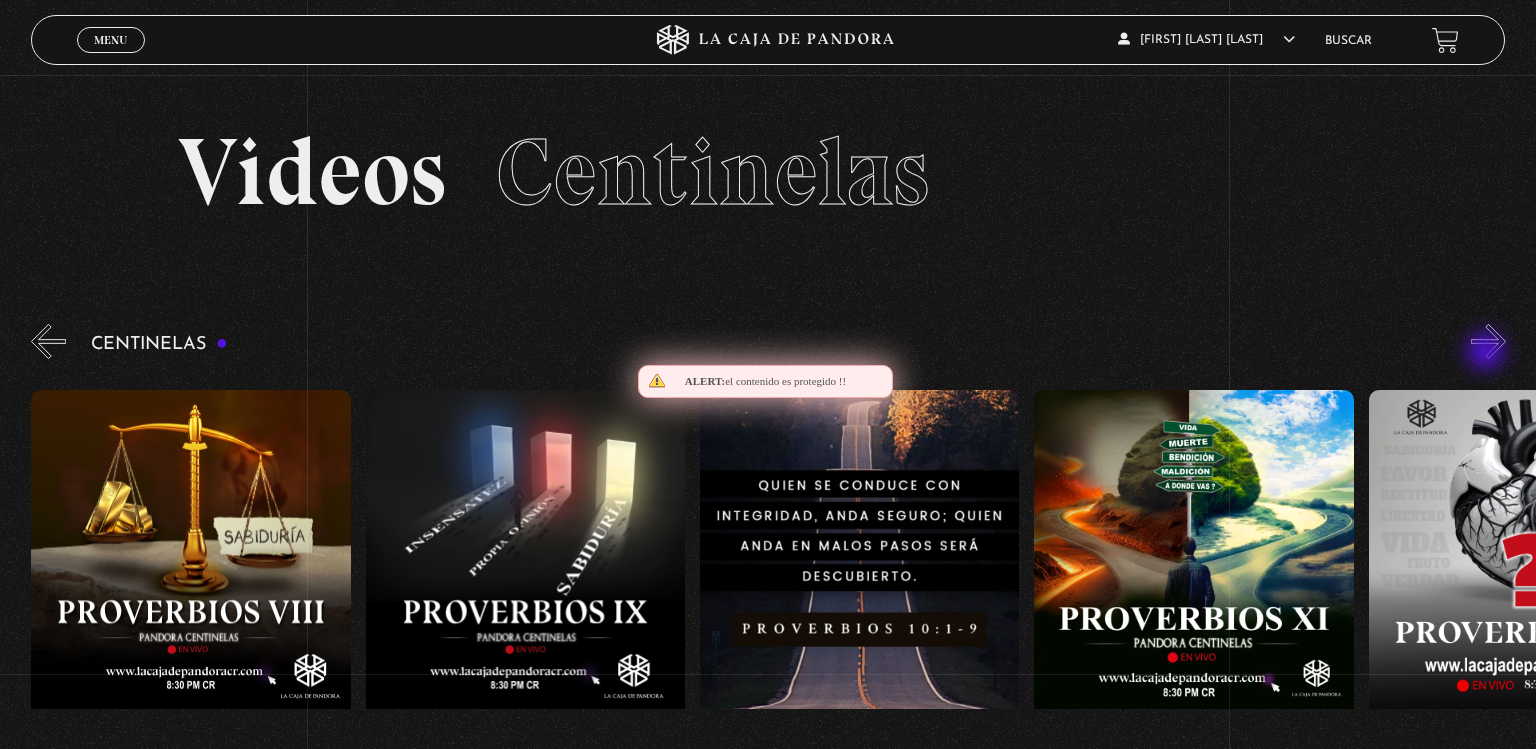 scroll, scrollTop: 0, scrollLeft: 3344, axis: horizontal 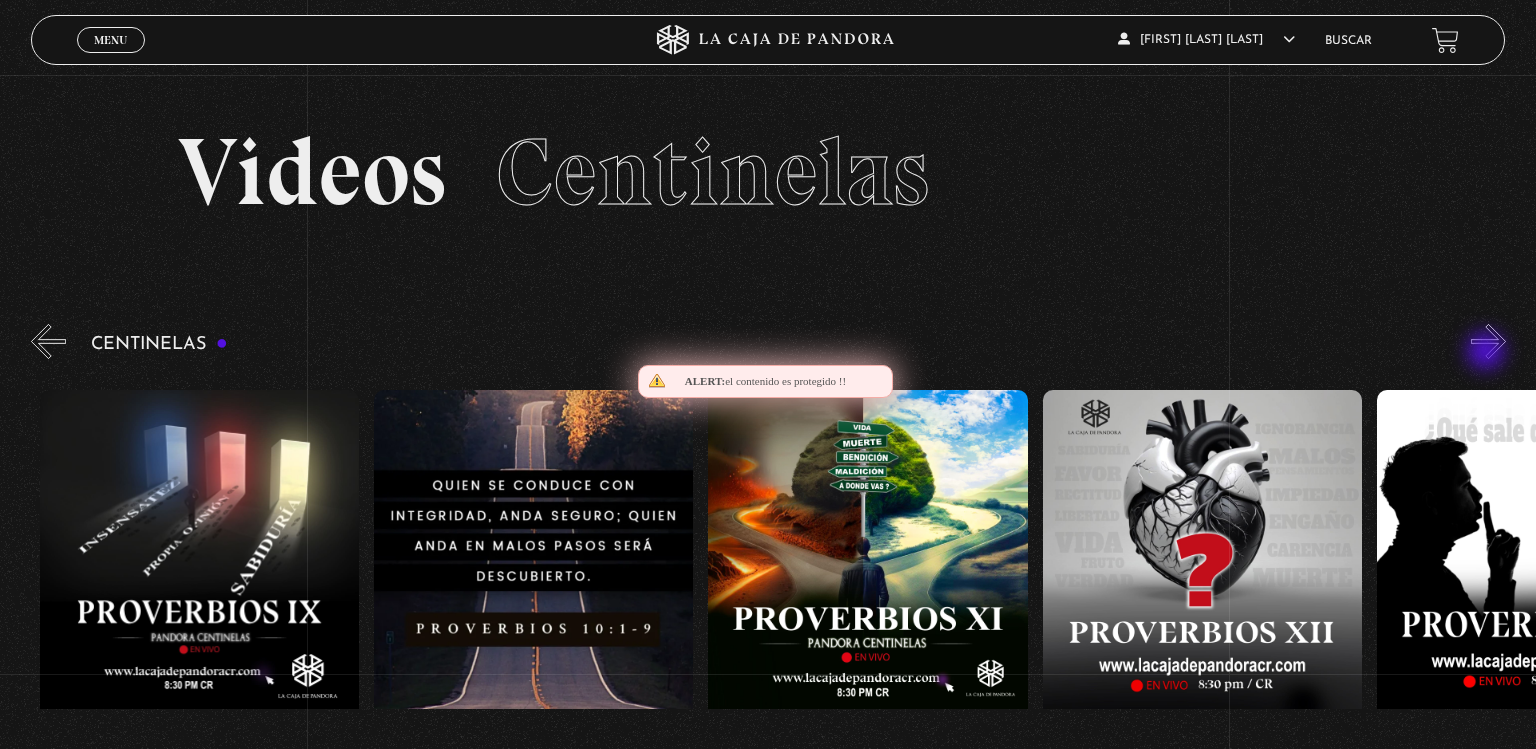 click on "»" at bounding box center [1488, 341] 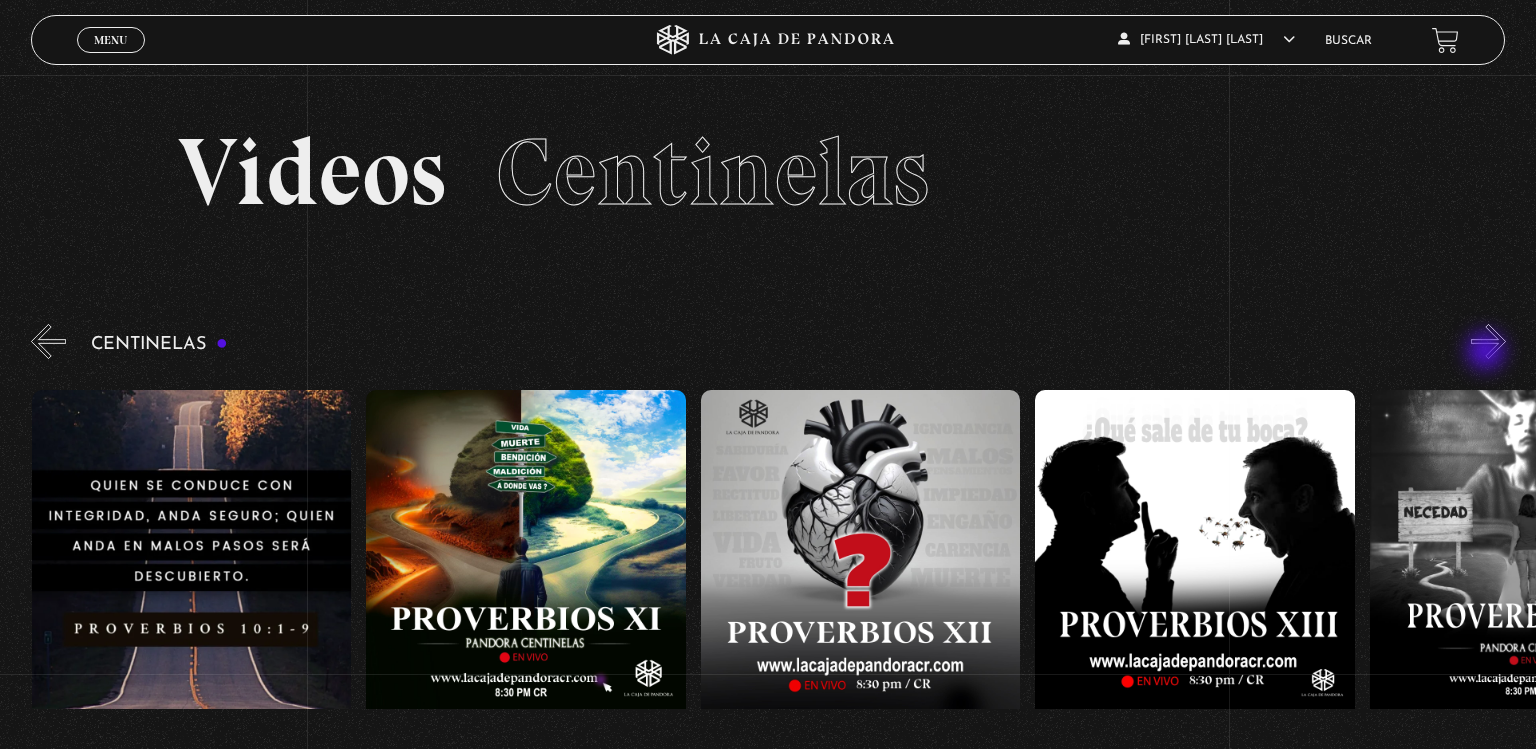 click on "»" at bounding box center [1488, 341] 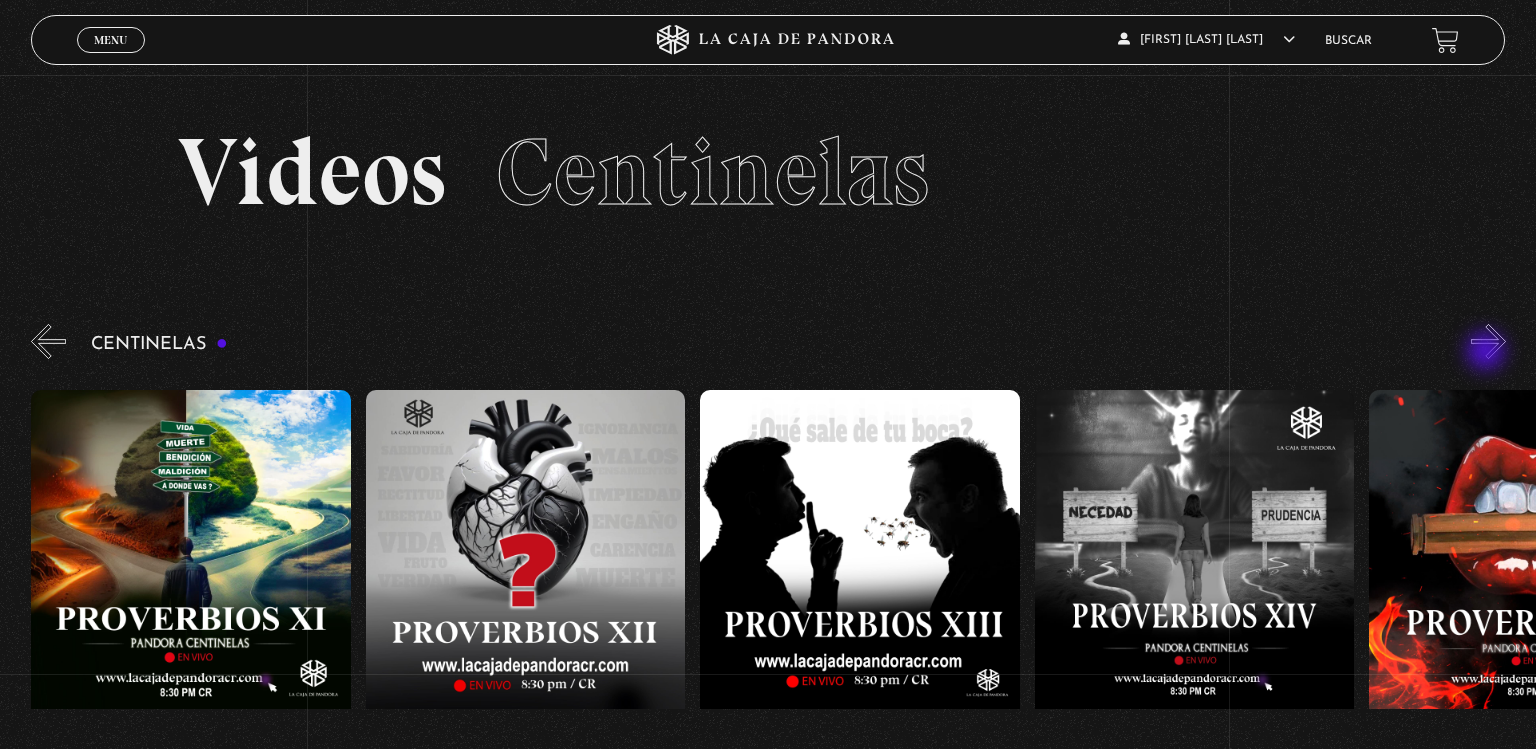 scroll, scrollTop: 0, scrollLeft: 4347, axis: horizontal 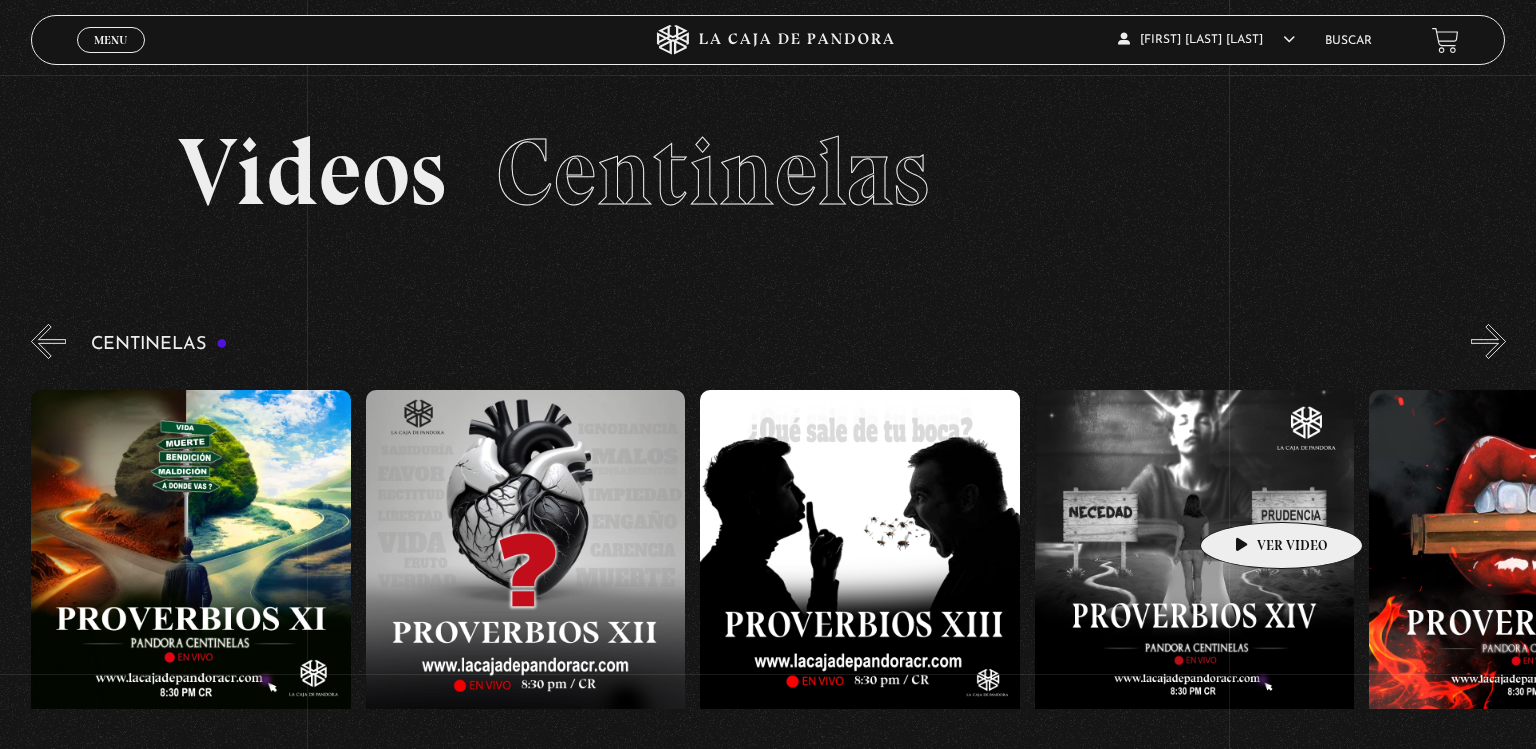 click at bounding box center (1194, 570) 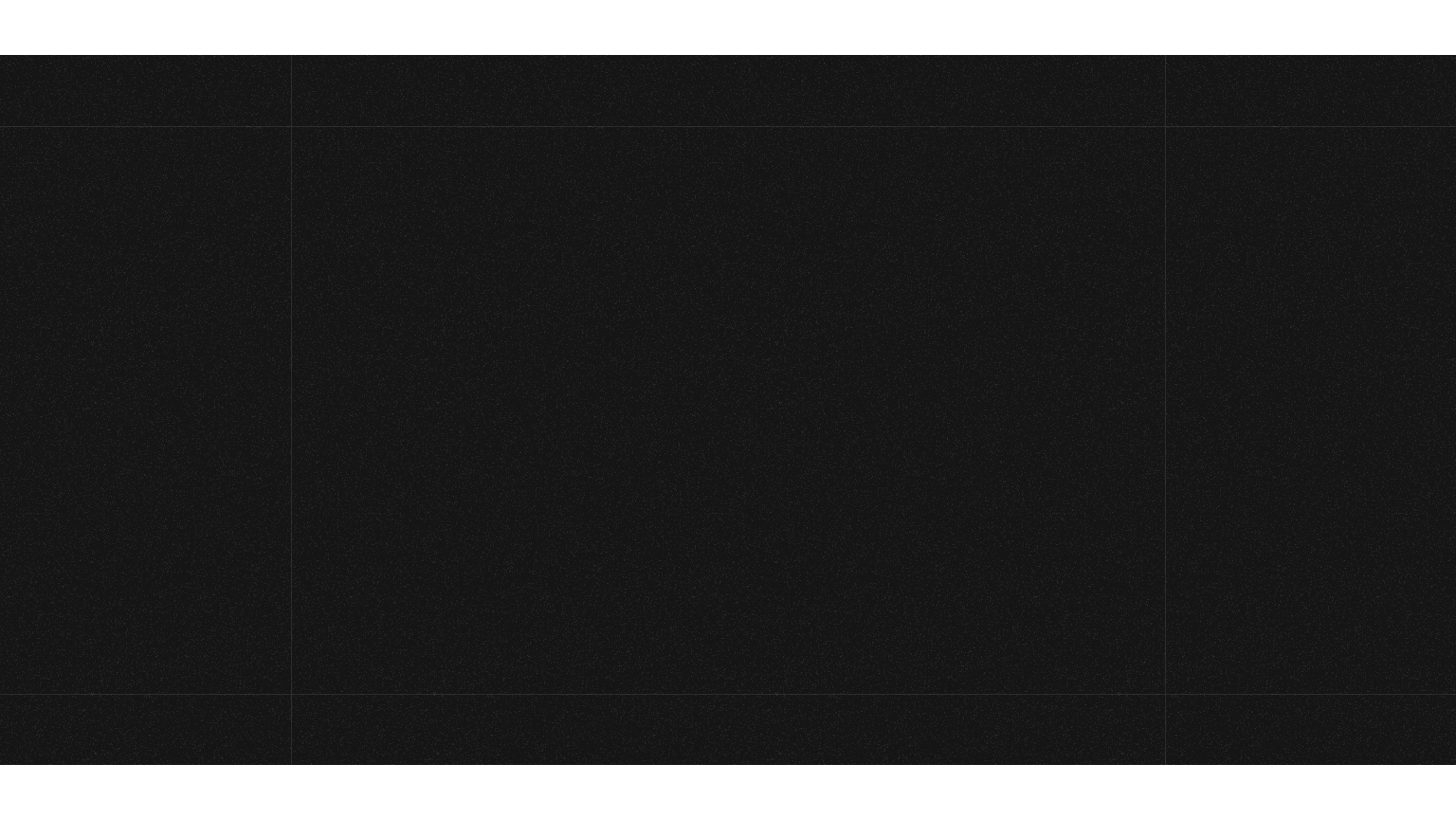 scroll, scrollTop: 0, scrollLeft: 0, axis: both 